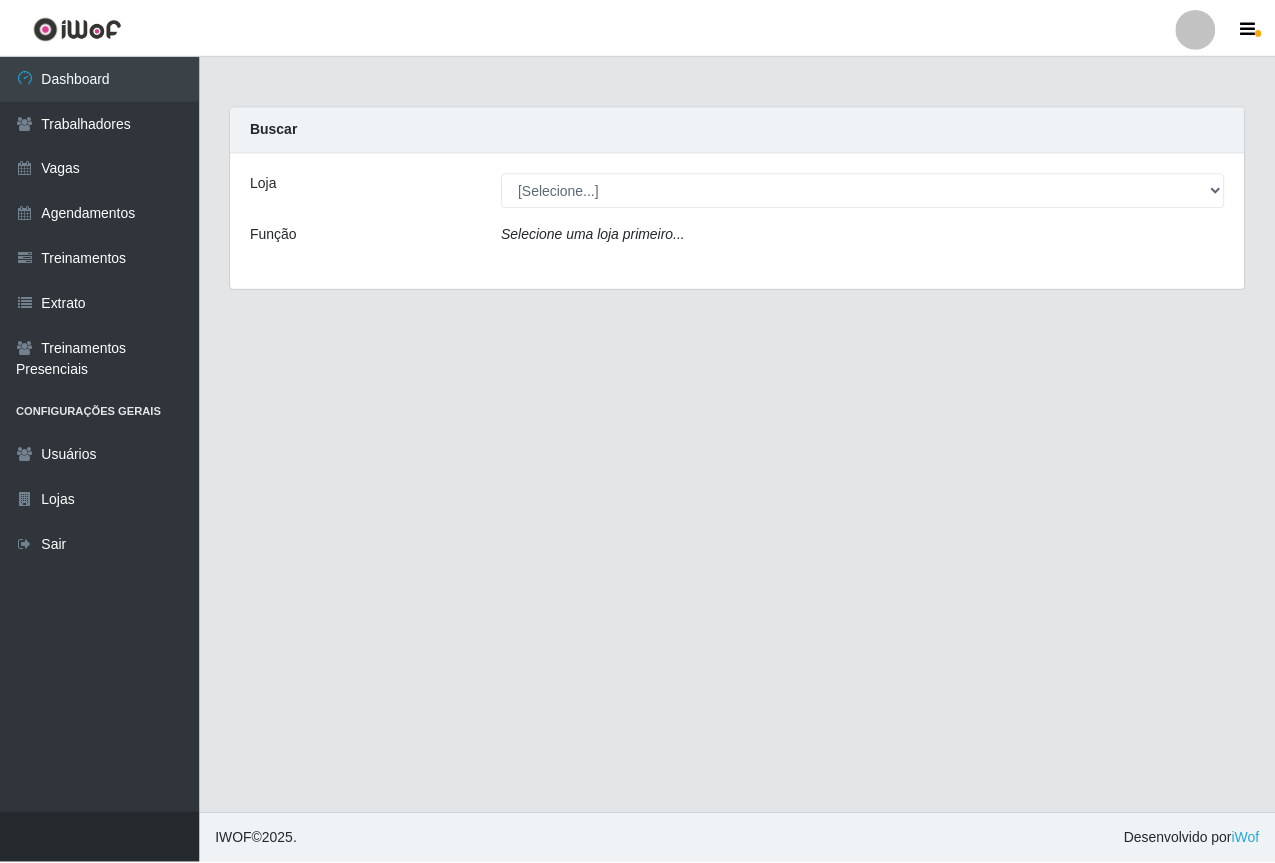 scroll, scrollTop: 0, scrollLeft: 0, axis: both 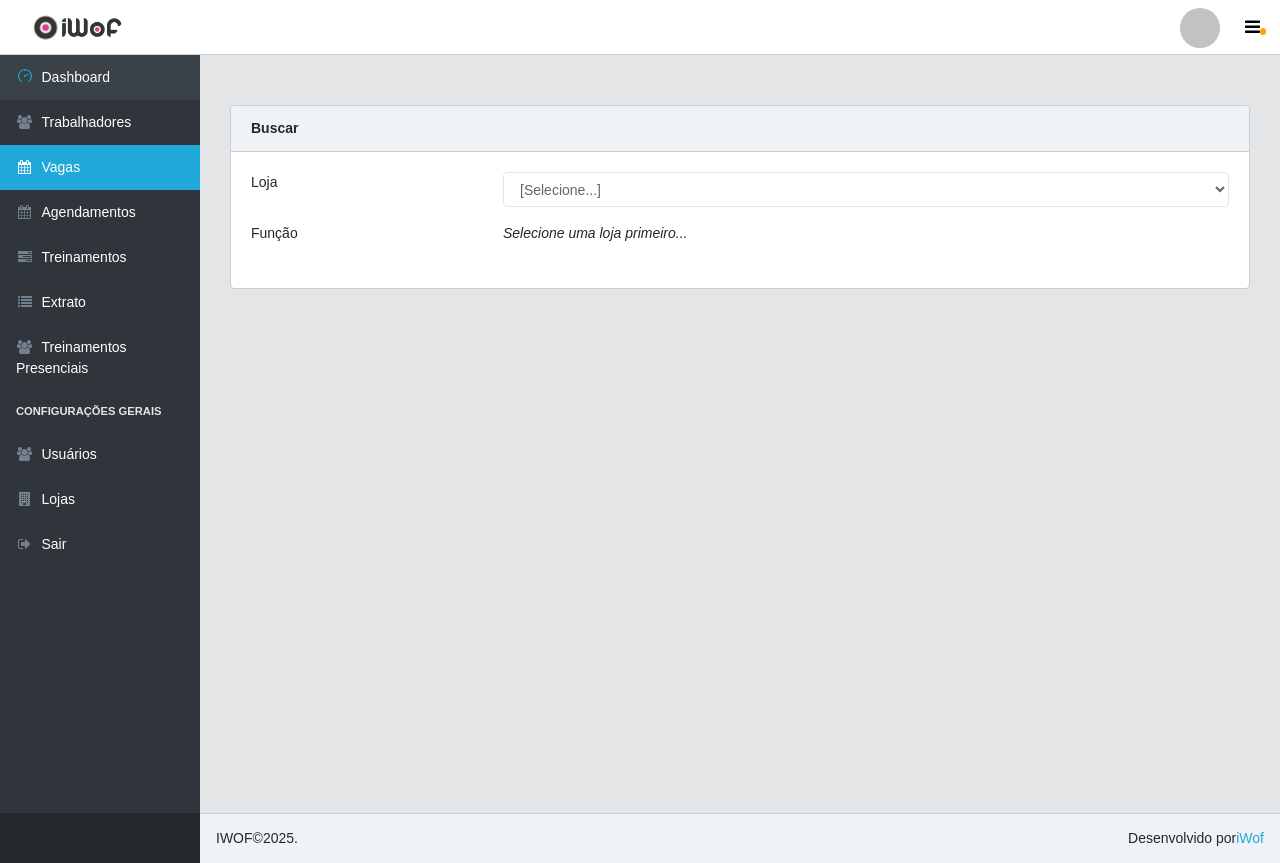 click on "Vagas" at bounding box center [100, 167] 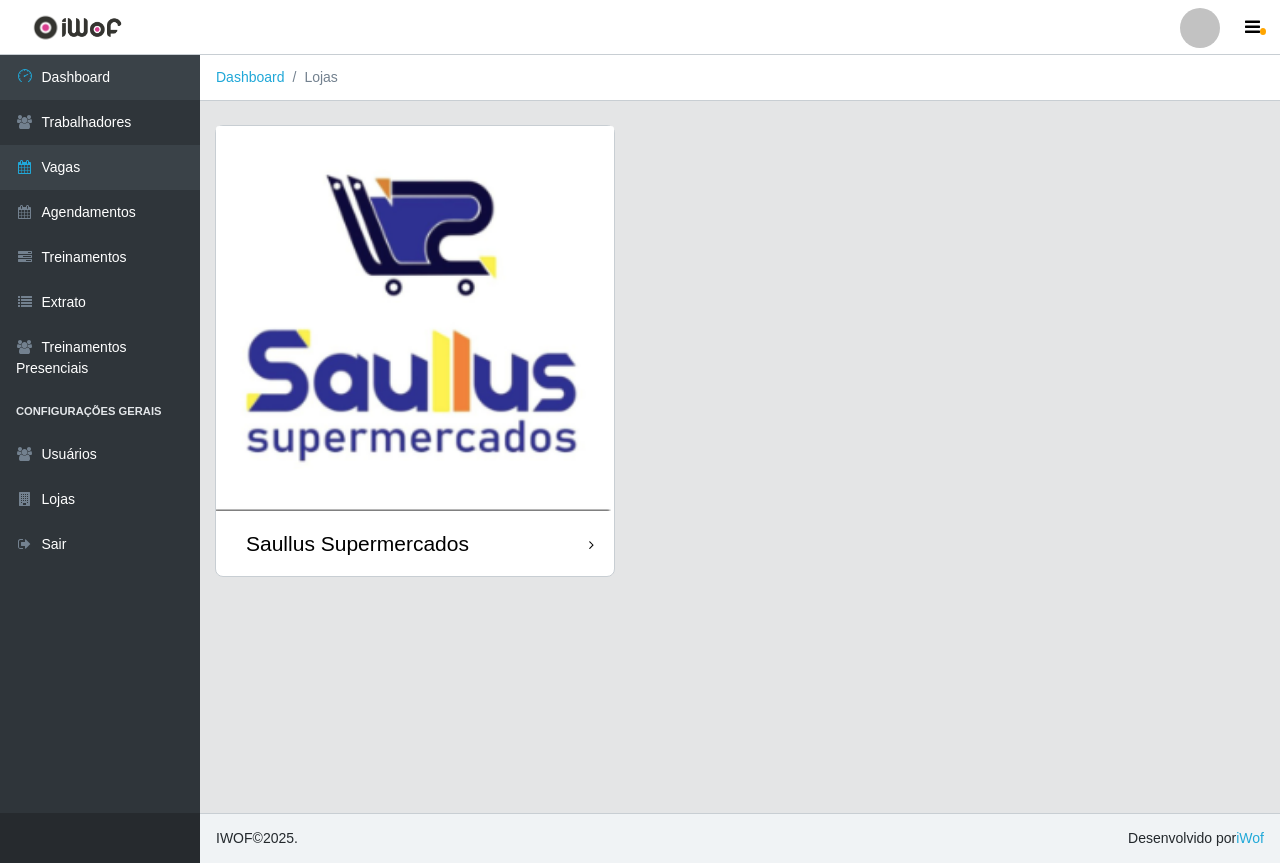 click at bounding box center [415, 318] 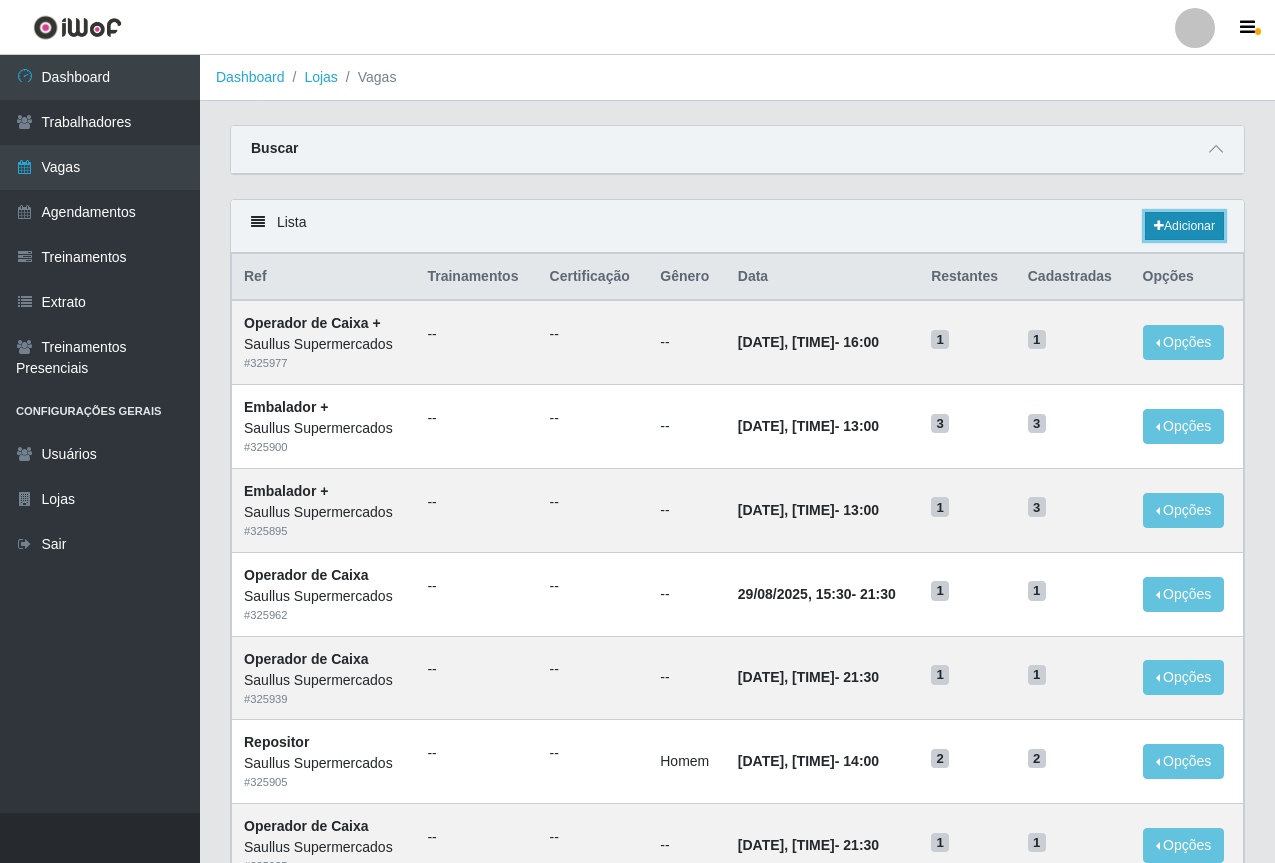 click on "Adicionar" at bounding box center [1184, 226] 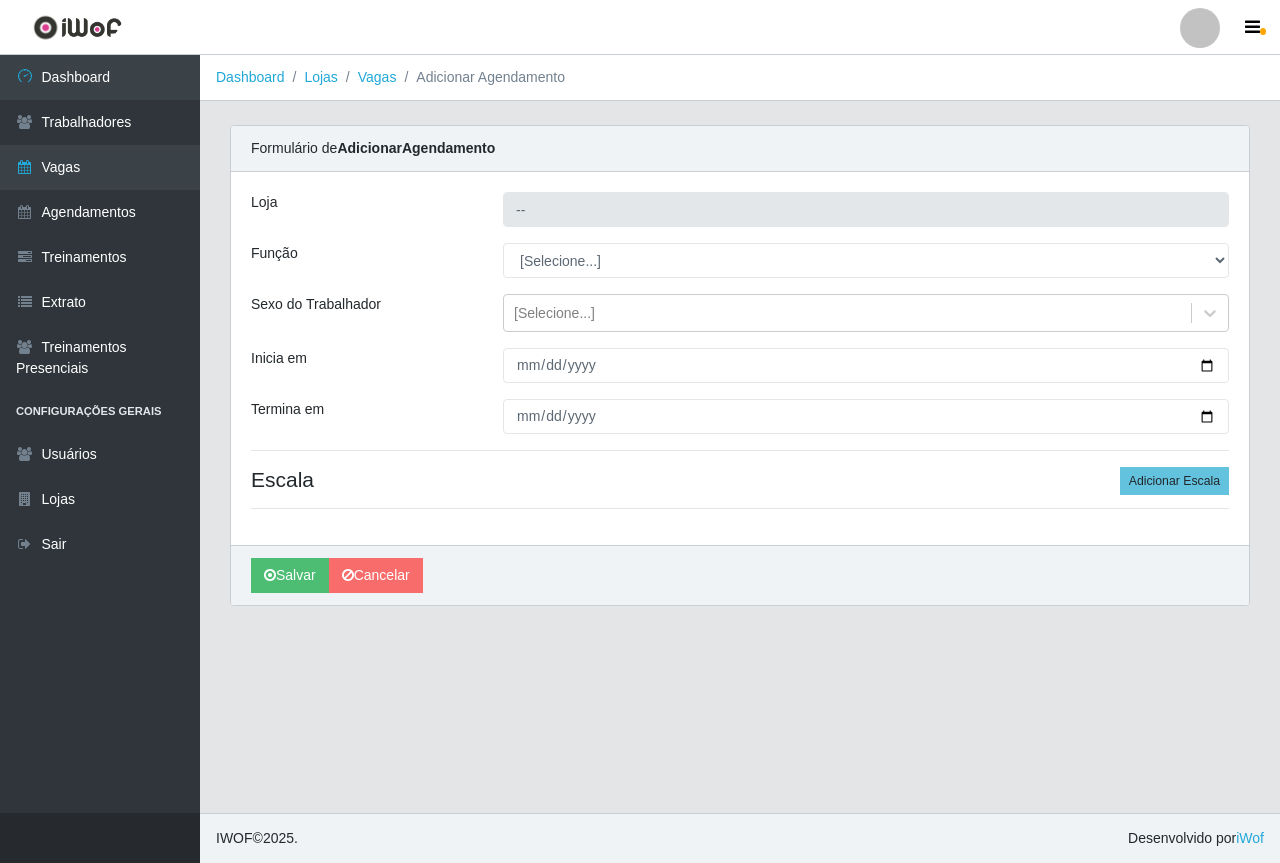 type on "Saullus Supermercados" 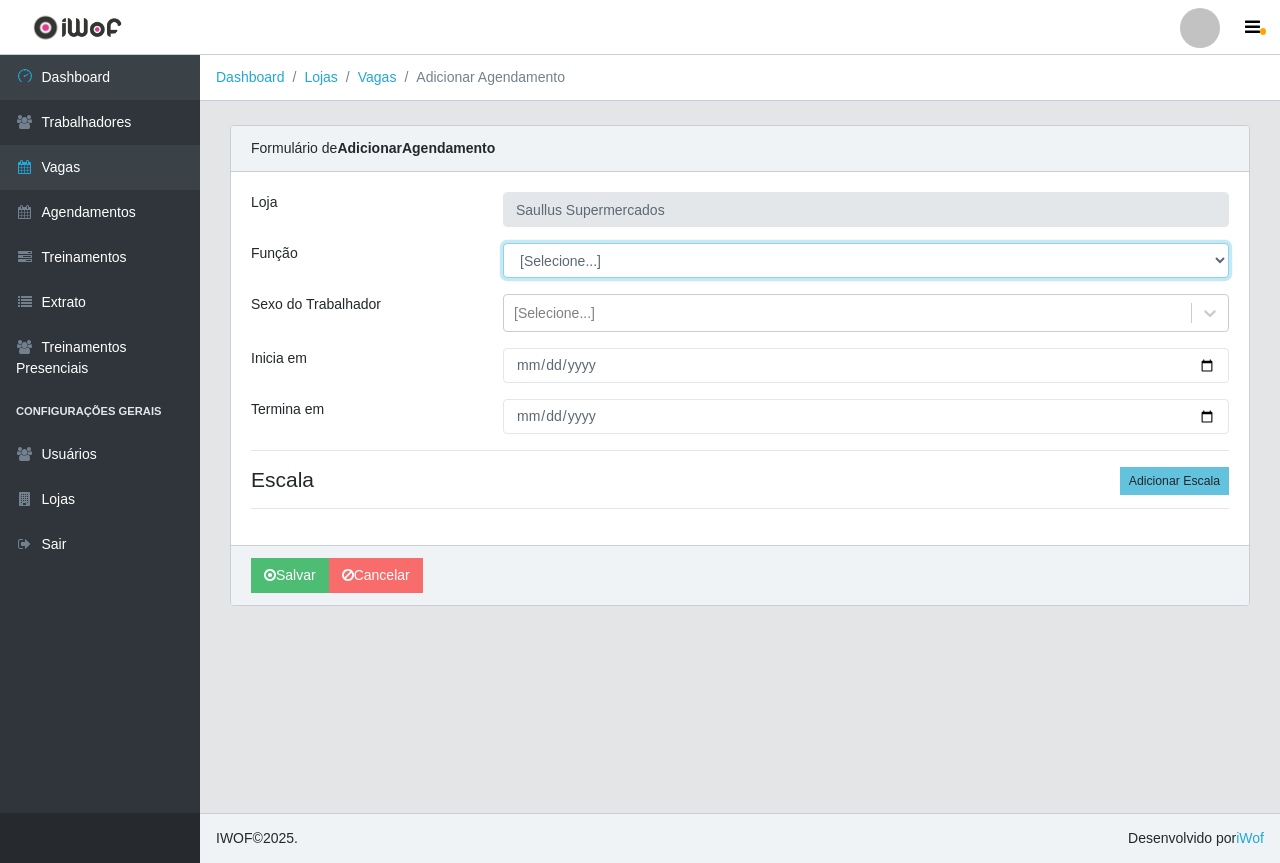click on "[Selecione...] ASG ASG + ASG ++ Balconista de Açougue  Balconista de Açougue + Balconista de Açougue ++ Balconista de Padaria  Balconista de Padaria + Balconista de Padaria ++ Embalador Embalador + Embalador ++ Operador de Caixa Operador de Caixa + Operador de Caixa ++ Operador de Loja Operador de Loja + Operador de Loja ++ Repositor  Repositor + Repositor ++" at bounding box center [866, 260] 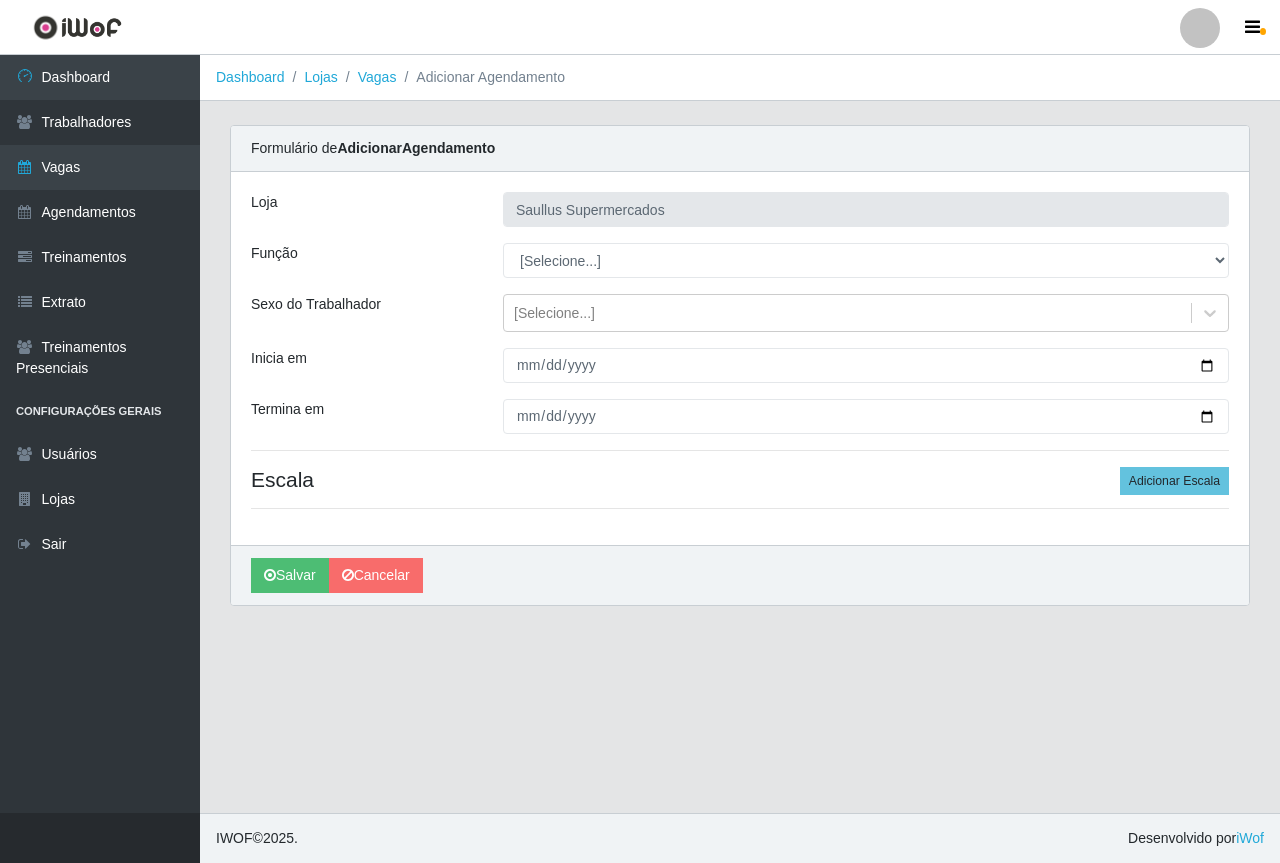 click on "Sexo do Trabalhador" at bounding box center (362, 313) 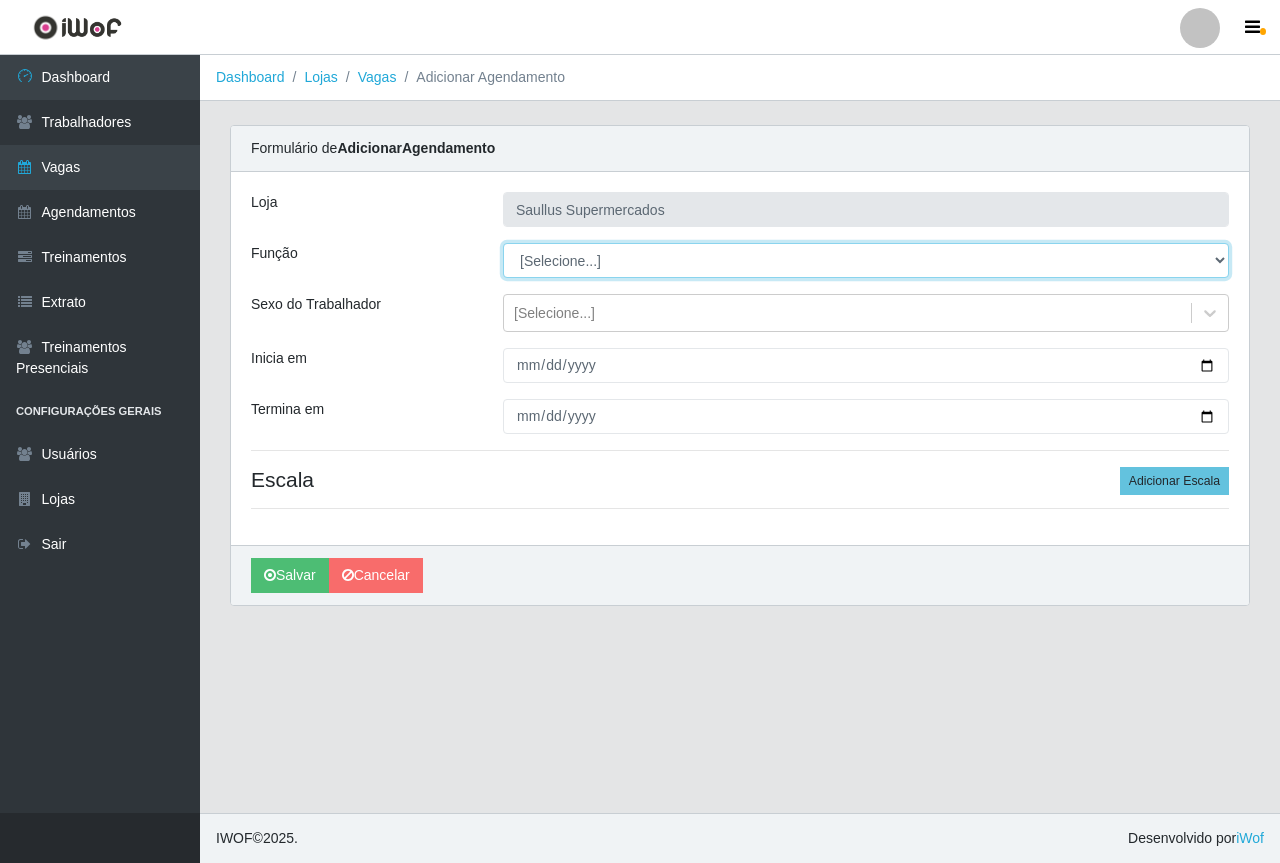 click on "[Selecione...] ASG ASG + ASG ++ Balconista de Açougue  Balconista de Açougue + Balconista de Açougue ++ Balconista de Padaria  Balconista de Padaria + Balconista de Padaria ++ Embalador Embalador + Embalador ++ Operador de Caixa Operador de Caixa + Operador de Caixa ++ Operador de Loja Operador de Loja + Operador de Loja ++ Repositor  Repositor + Repositor ++" at bounding box center (866, 260) 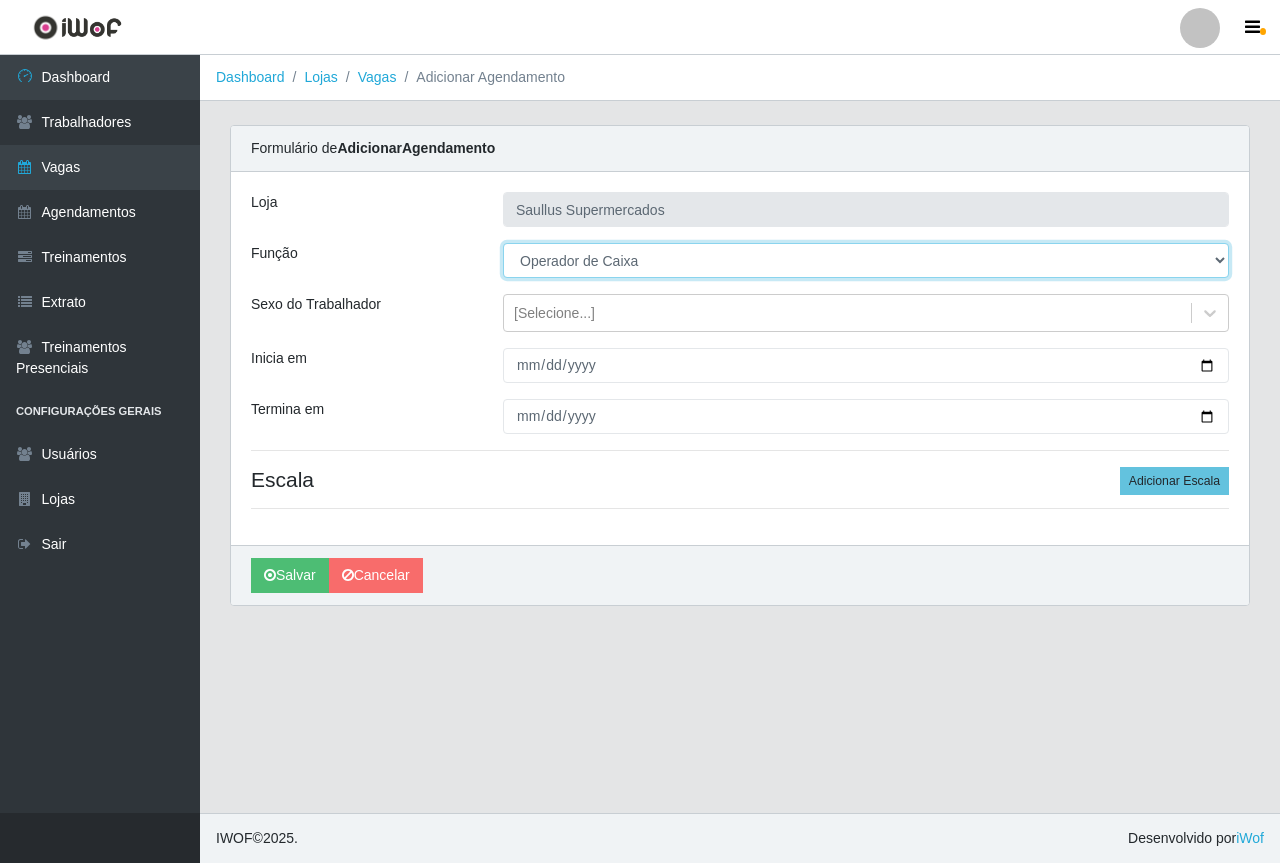 click on "[Selecione...] ASG ASG + ASG ++ Balconista de Açougue  Balconista de Açougue + Balconista de Açougue ++ Balconista de Padaria  Balconista de Padaria + Balconista de Padaria ++ Embalador Embalador + Embalador ++ Operador de Caixa Operador de Caixa + Operador de Caixa ++ Operador de Loja Operador de Loja + Operador de Loja ++ Repositor  Repositor + Repositor ++" at bounding box center (866, 260) 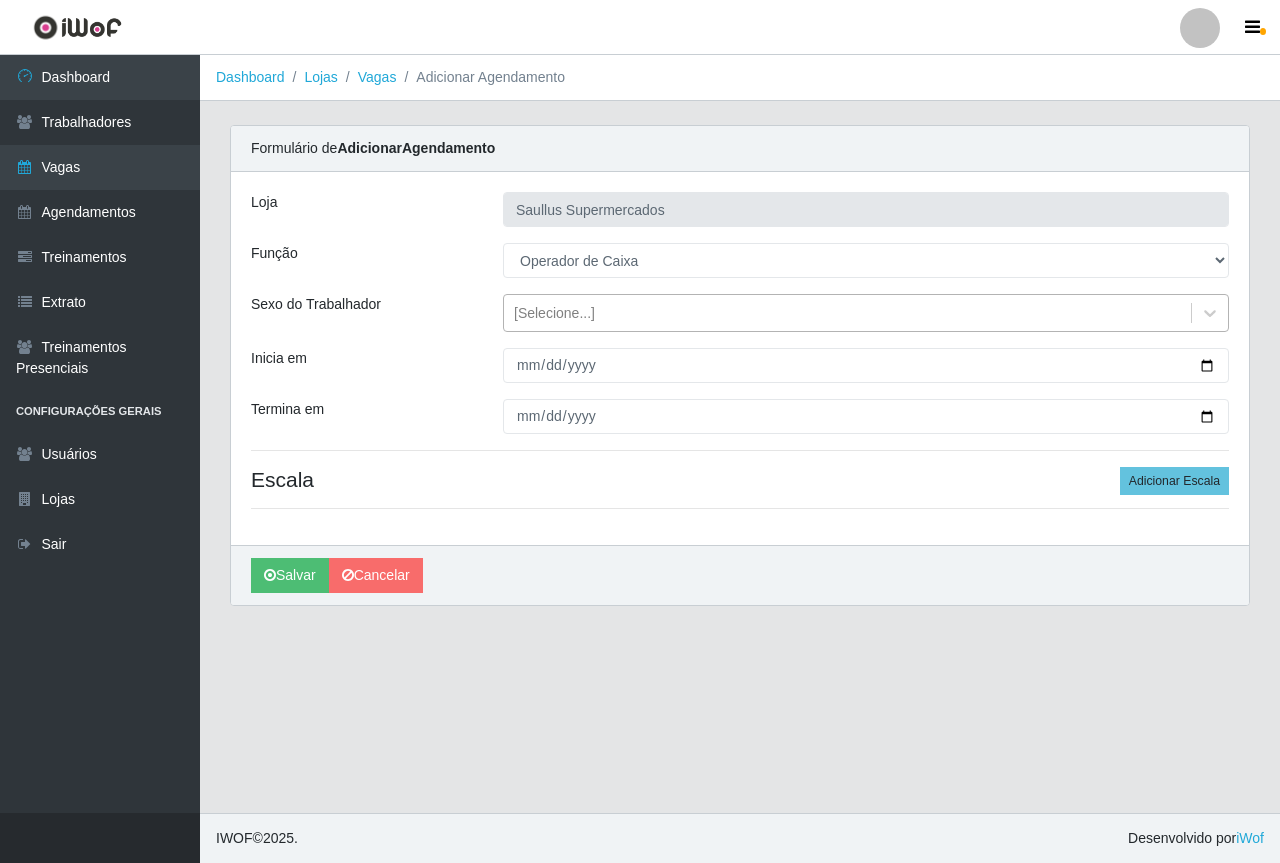 click on "[Selecione...]" at bounding box center [554, 313] 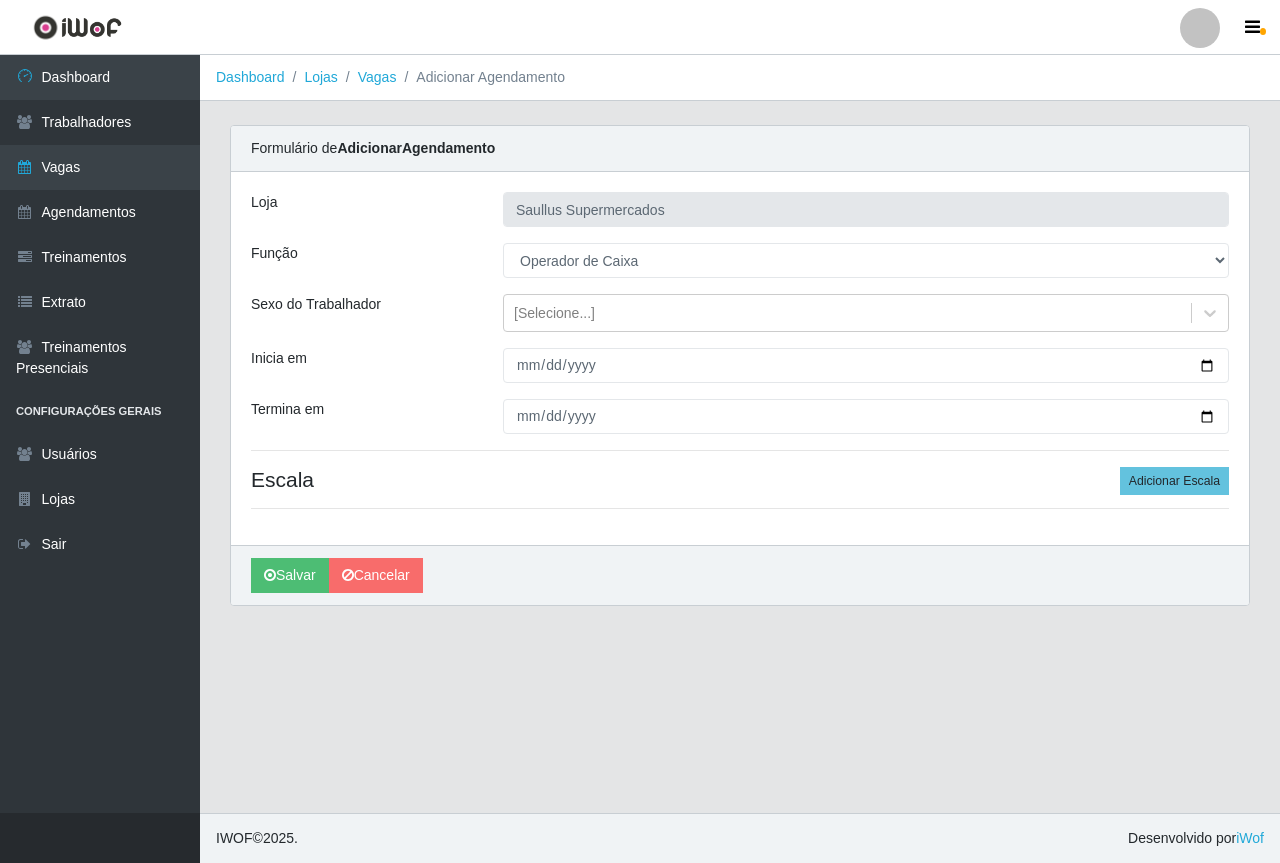 drag, startPoint x: 468, startPoint y: 365, endPoint x: 487, endPoint y: 354, distance: 21.954498 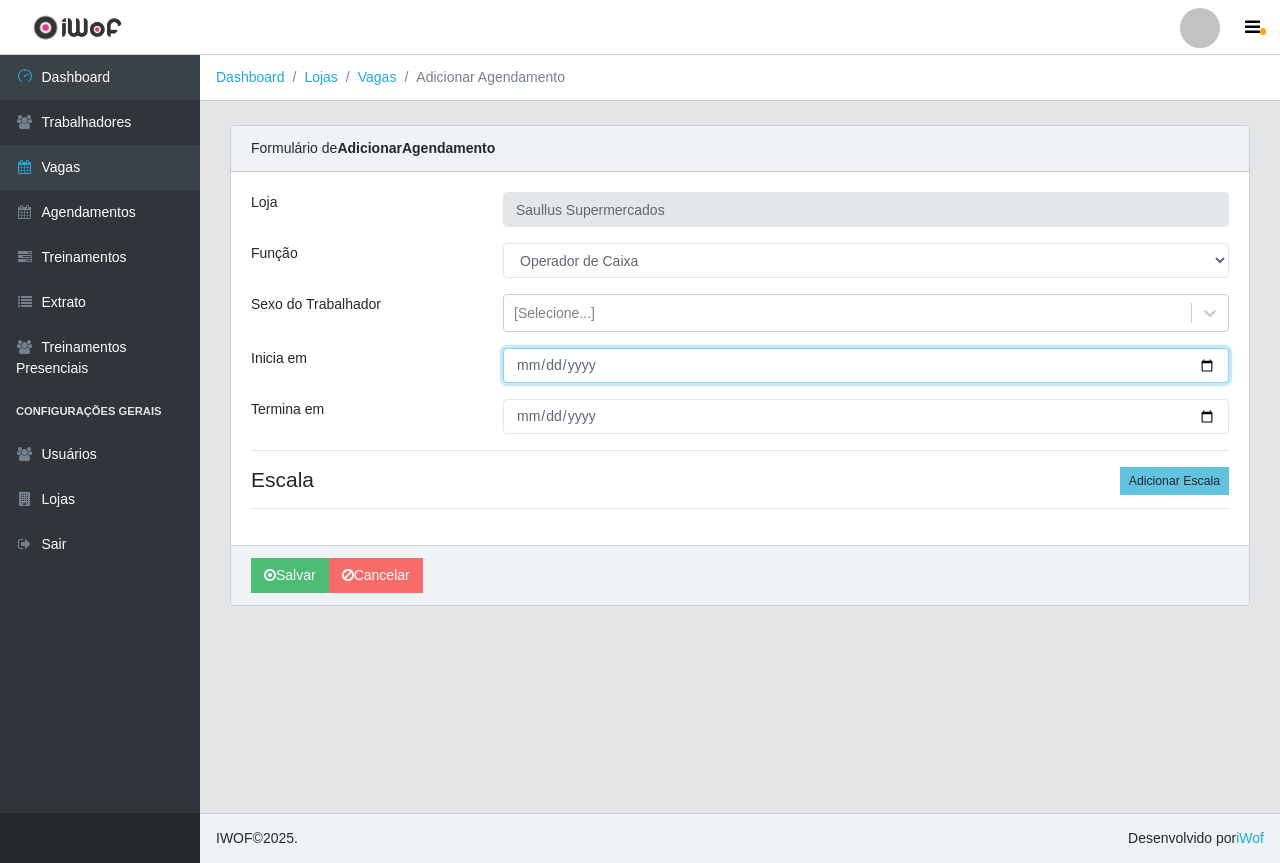 click on "Inicia em" at bounding box center (866, 365) 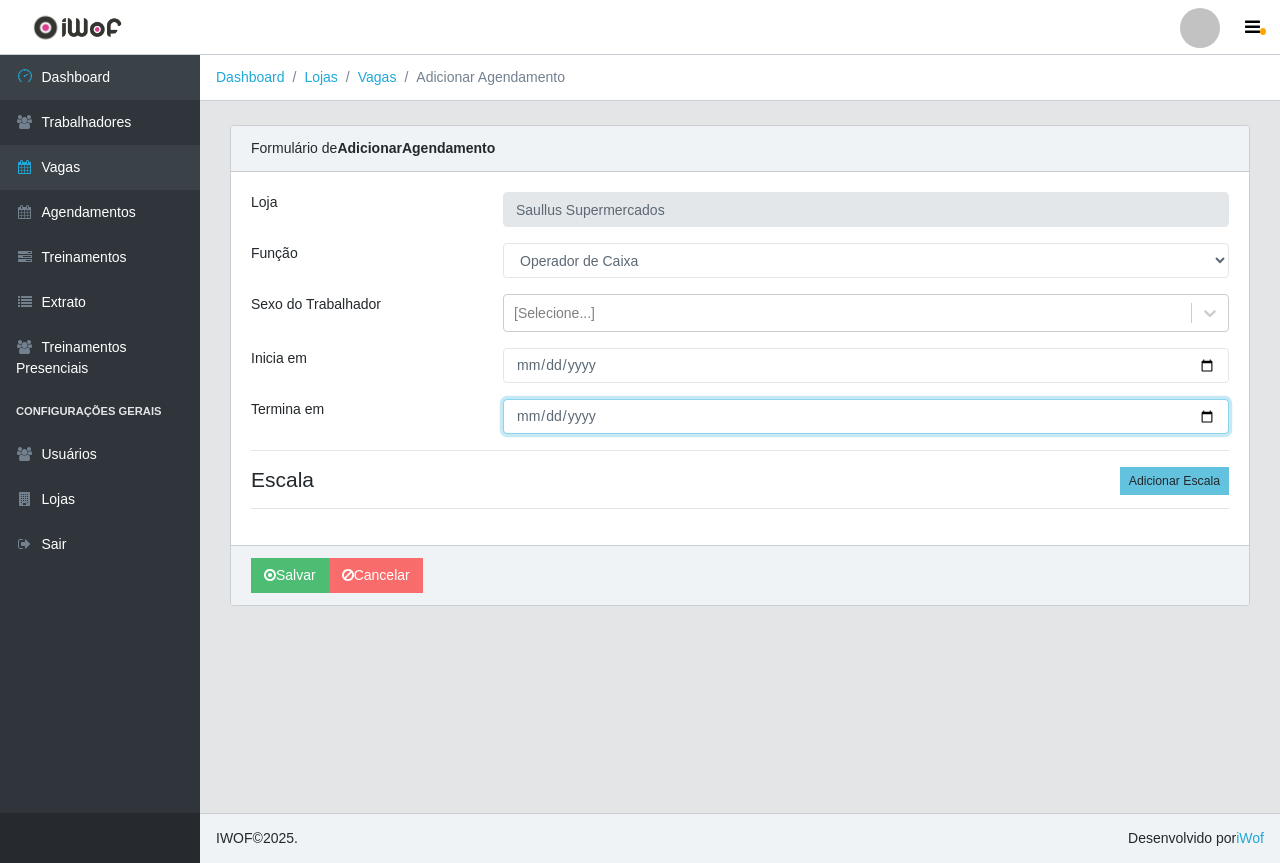 click on "Termina em" at bounding box center [866, 416] 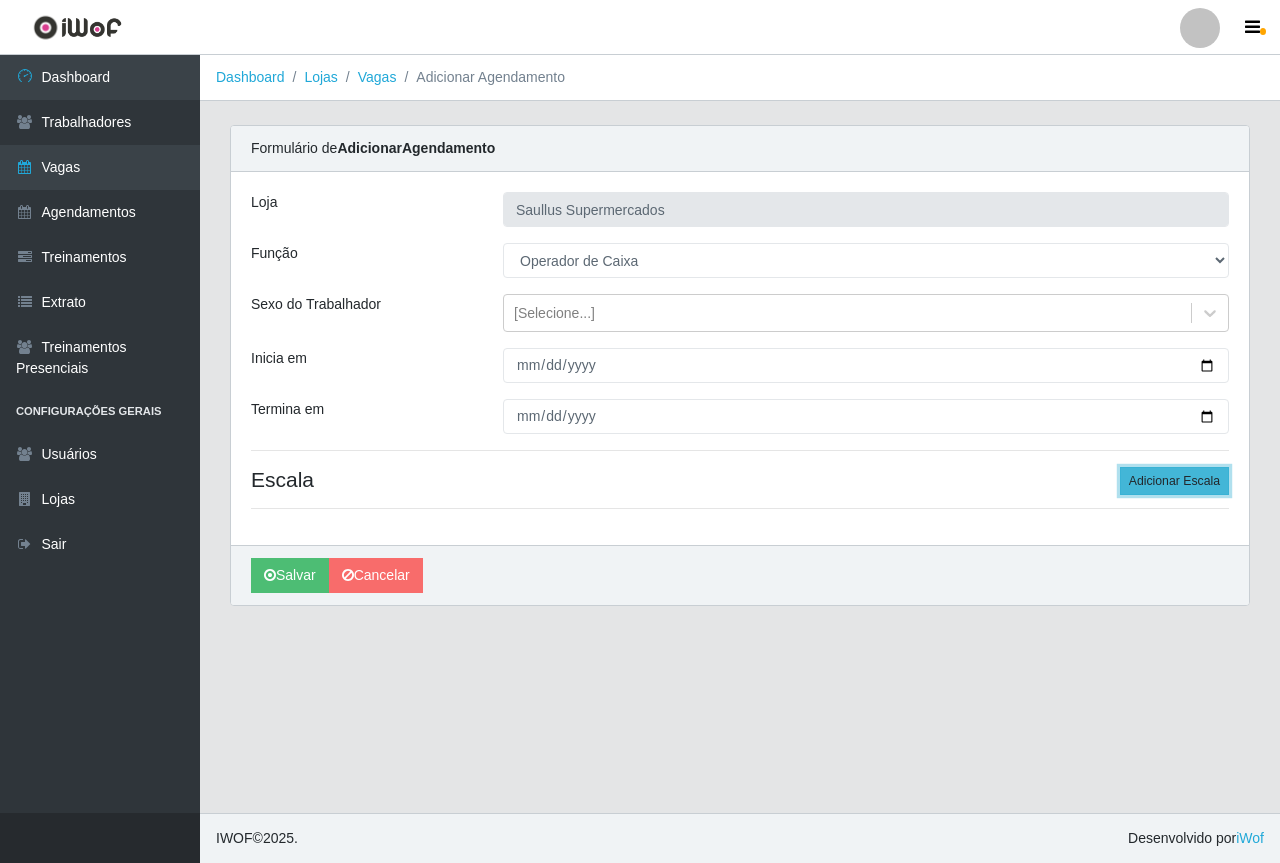 click on "Adicionar Escala" at bounding box center [1174, 481] 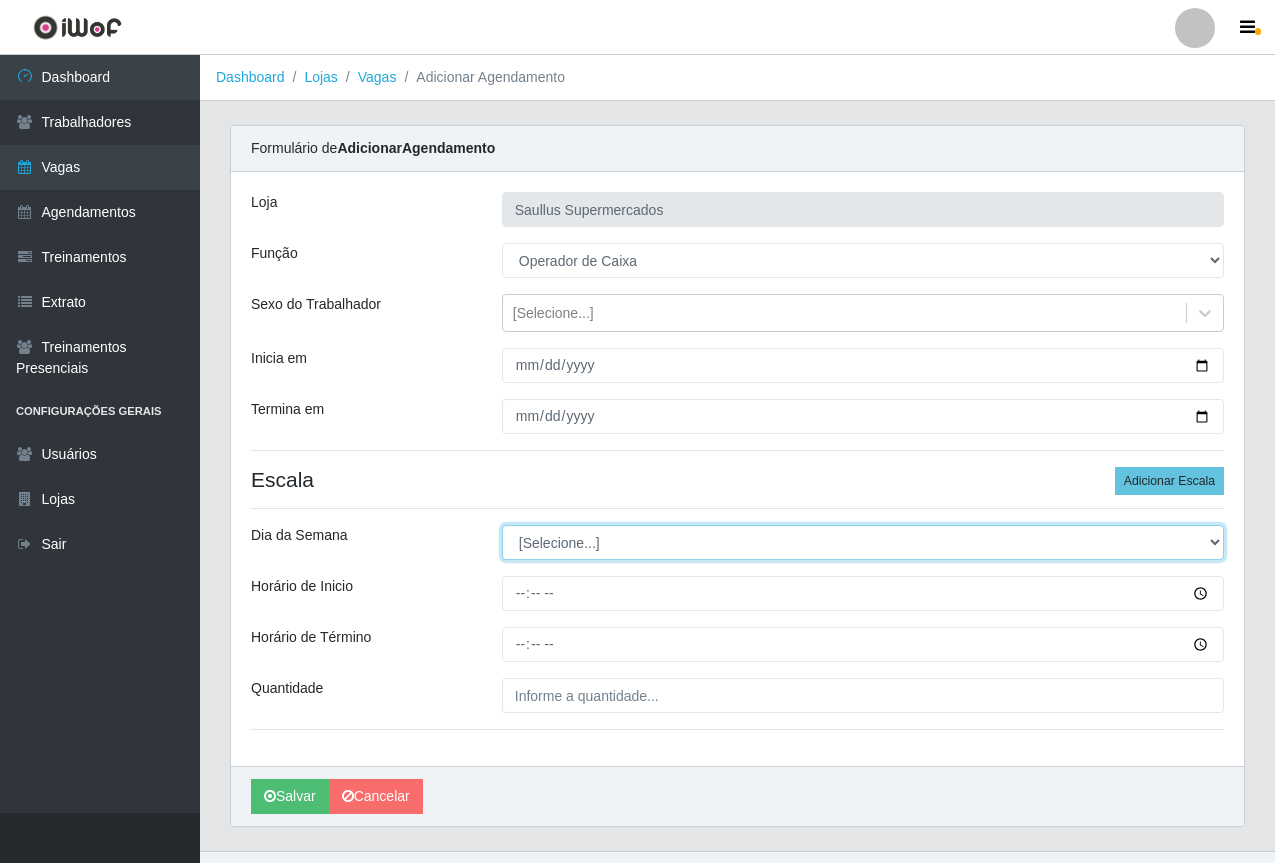 click on "[Selecione...] Segunda Terça Quarta Quinta Sexta Sábado Domingo" at bounding box center [863, 542] 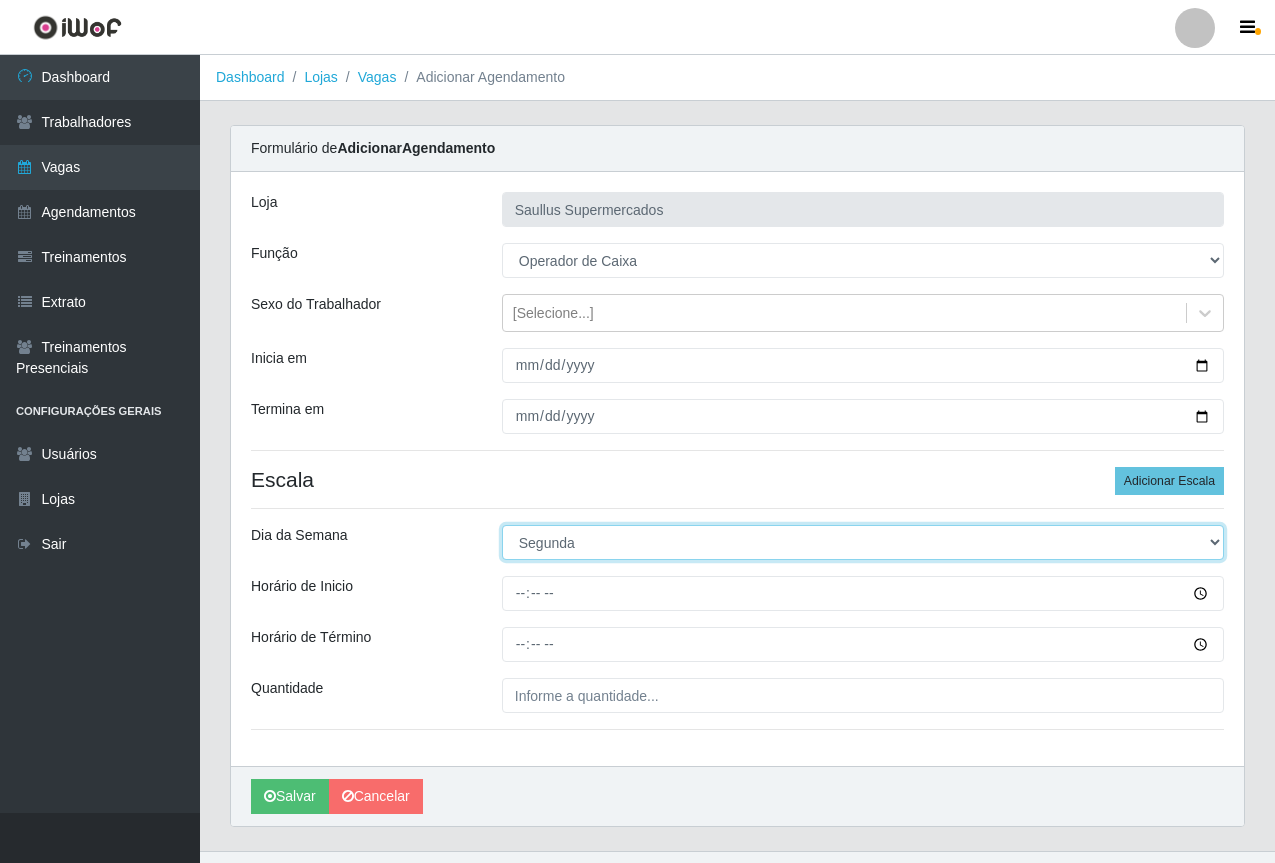 click on "[Selecione...] Segunda Terça Quarta Quinta Sexta Sábado Domingo" at bounding box center (863, 542) 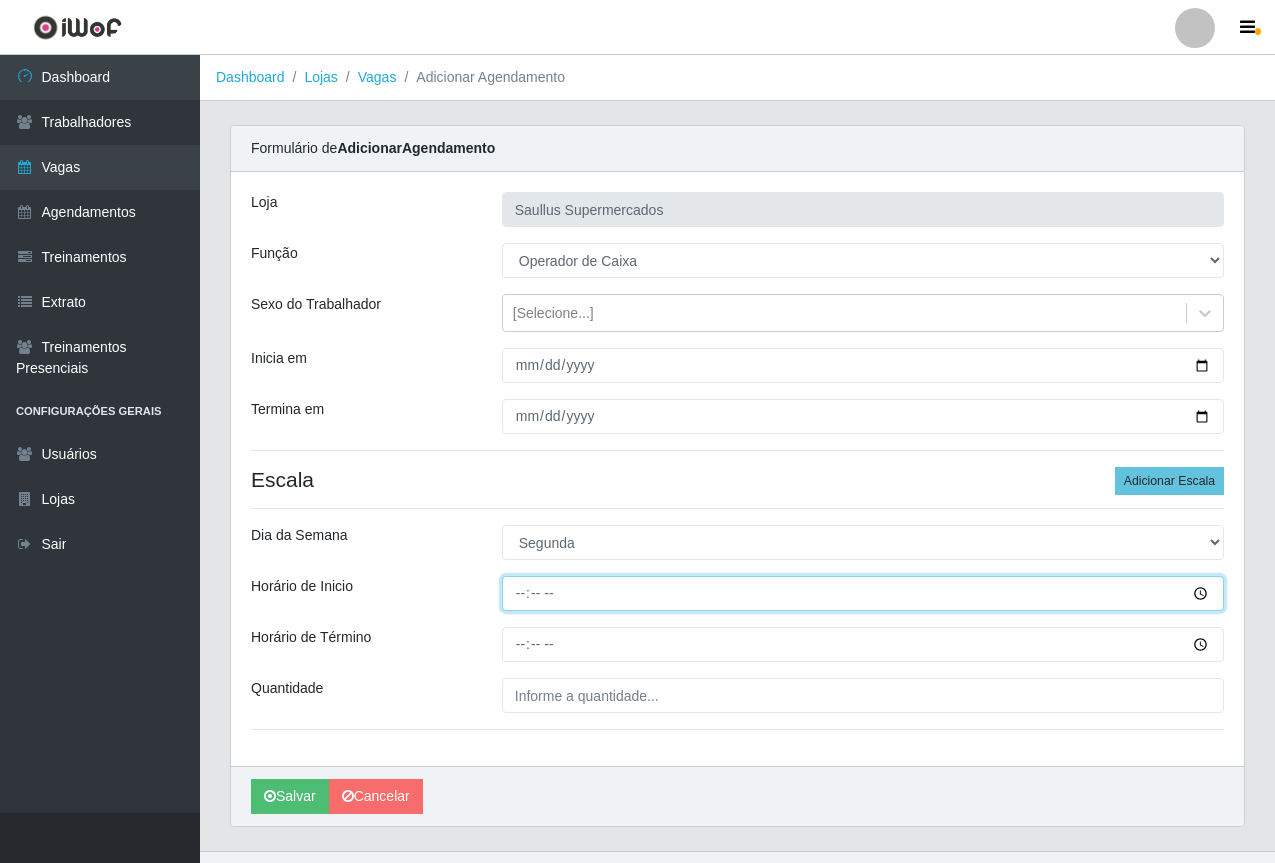click on "Horário de Inicio" at bounding box center (863, 593) 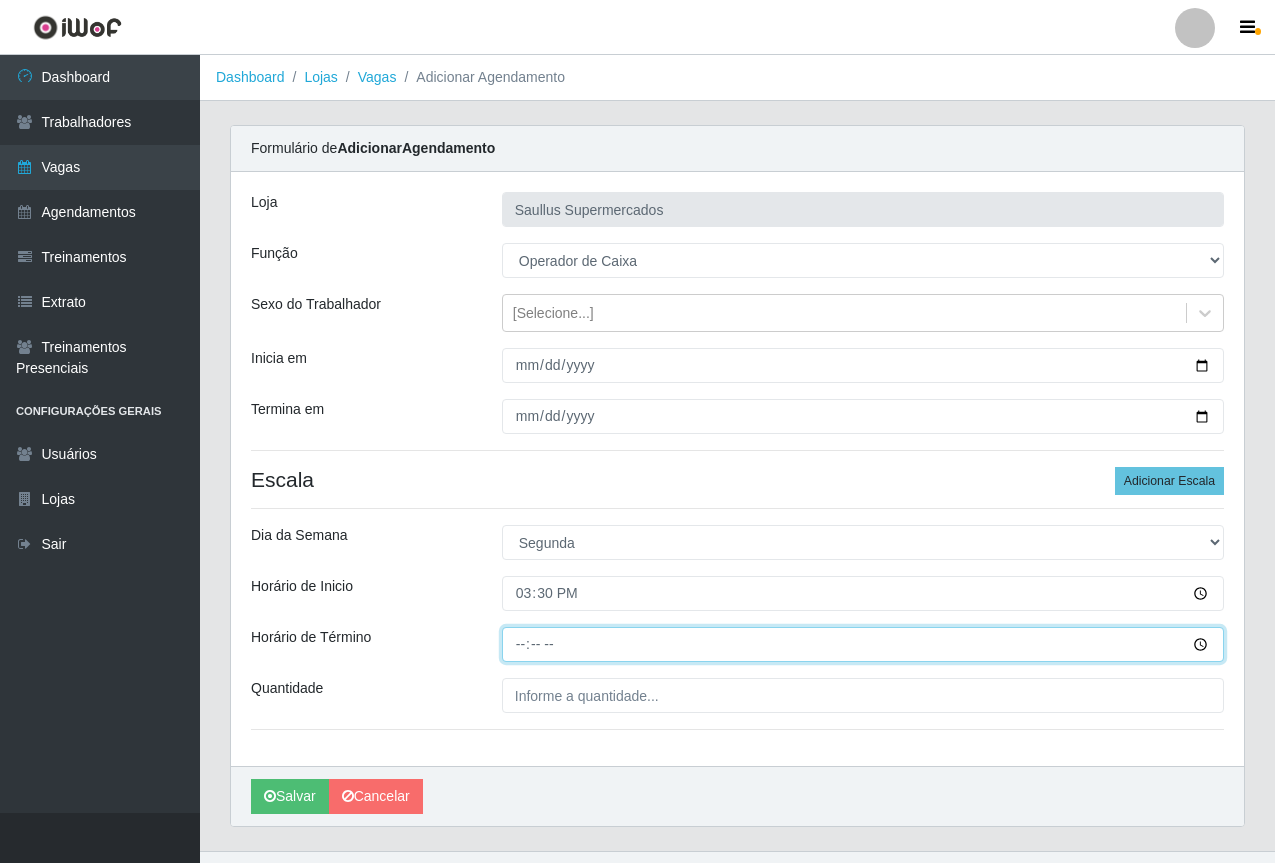 click on "Horário de Término" at bounding box center (863, 644) 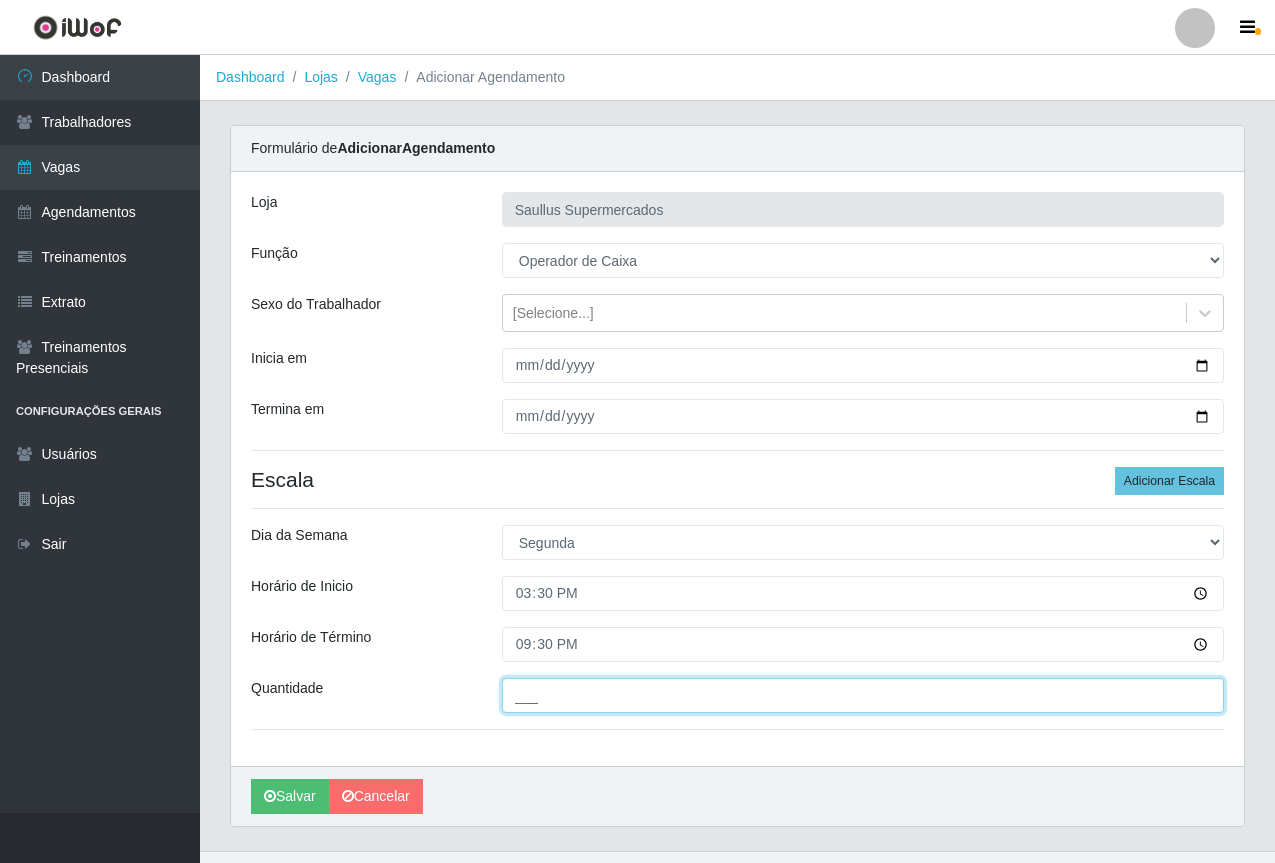 click on "___" at bounding box center [863, 695] 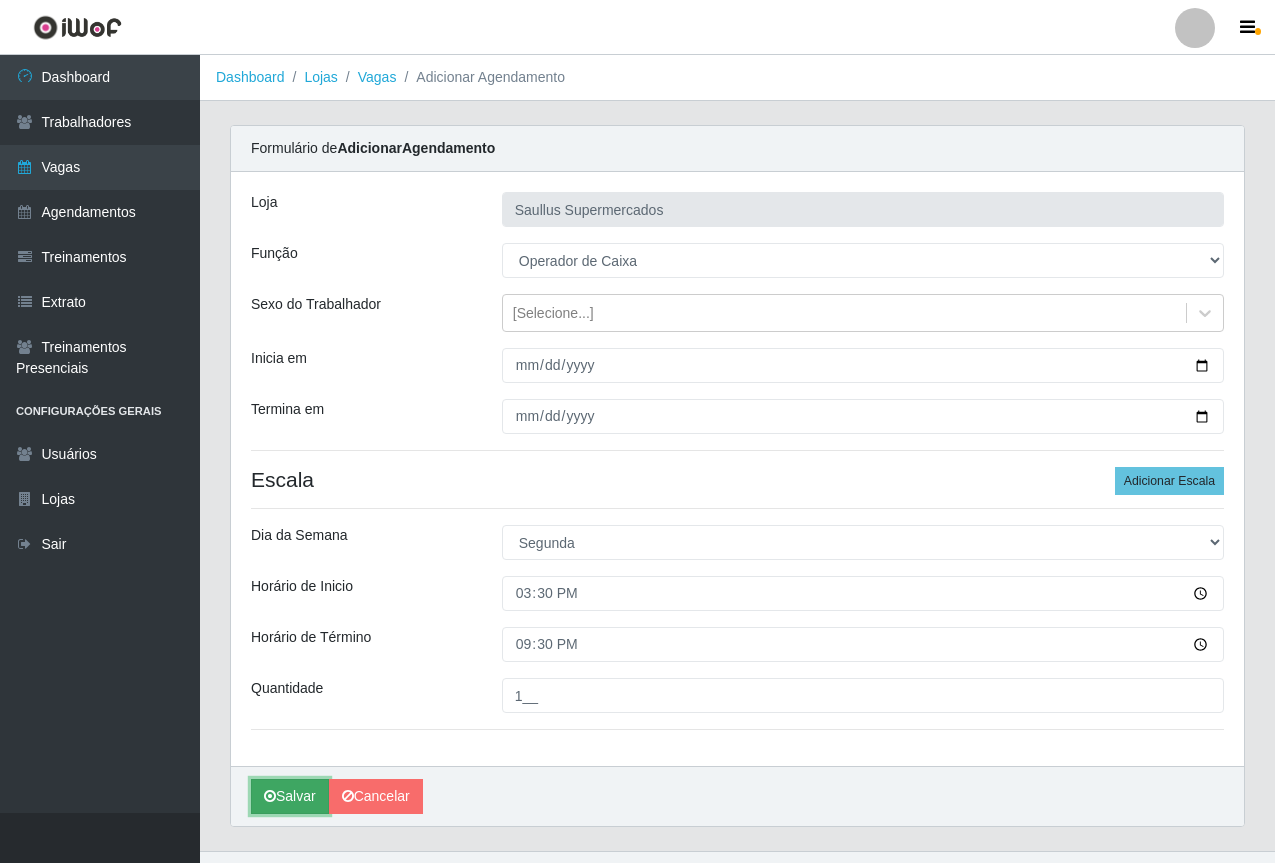 click on "Salvar" at bounding box center (290, 796) 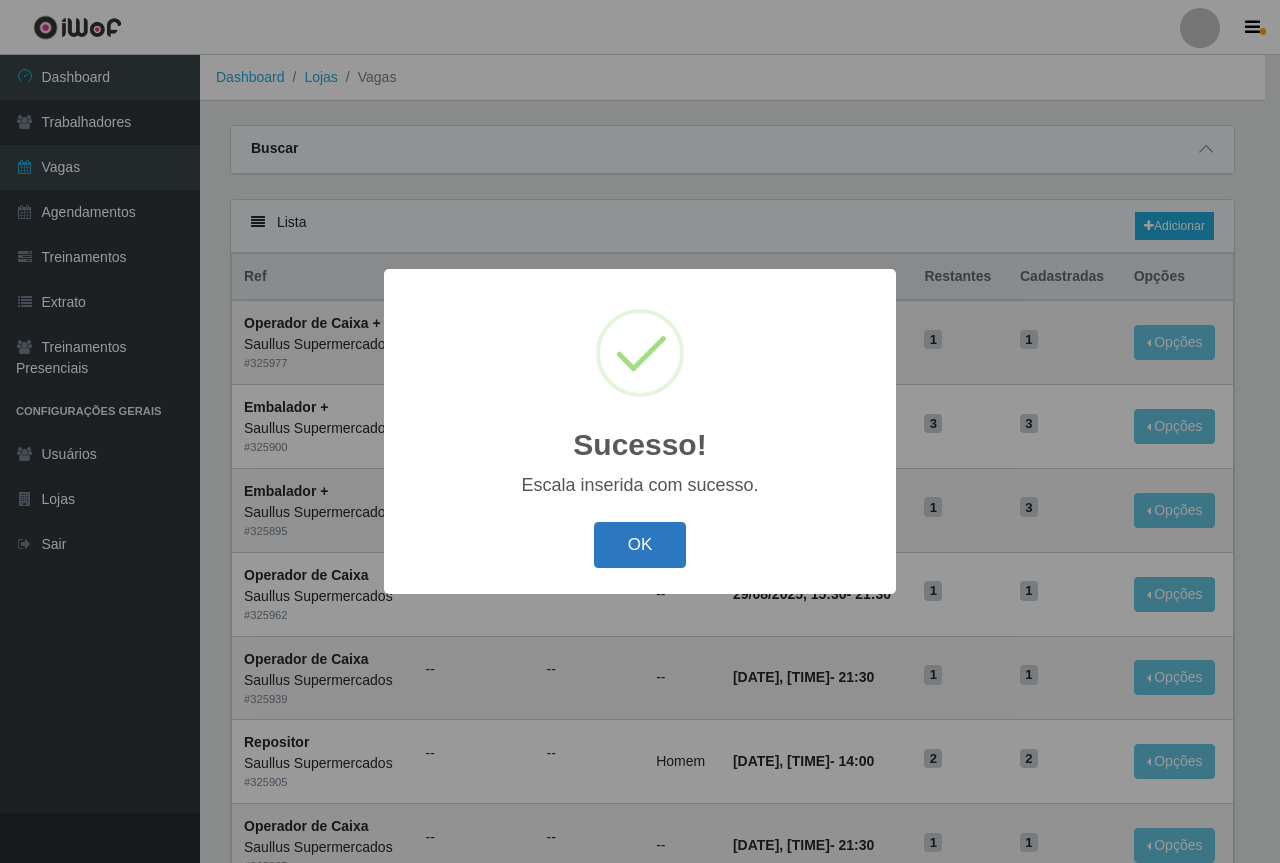 click on "OK" at bounding box center [640, 545] 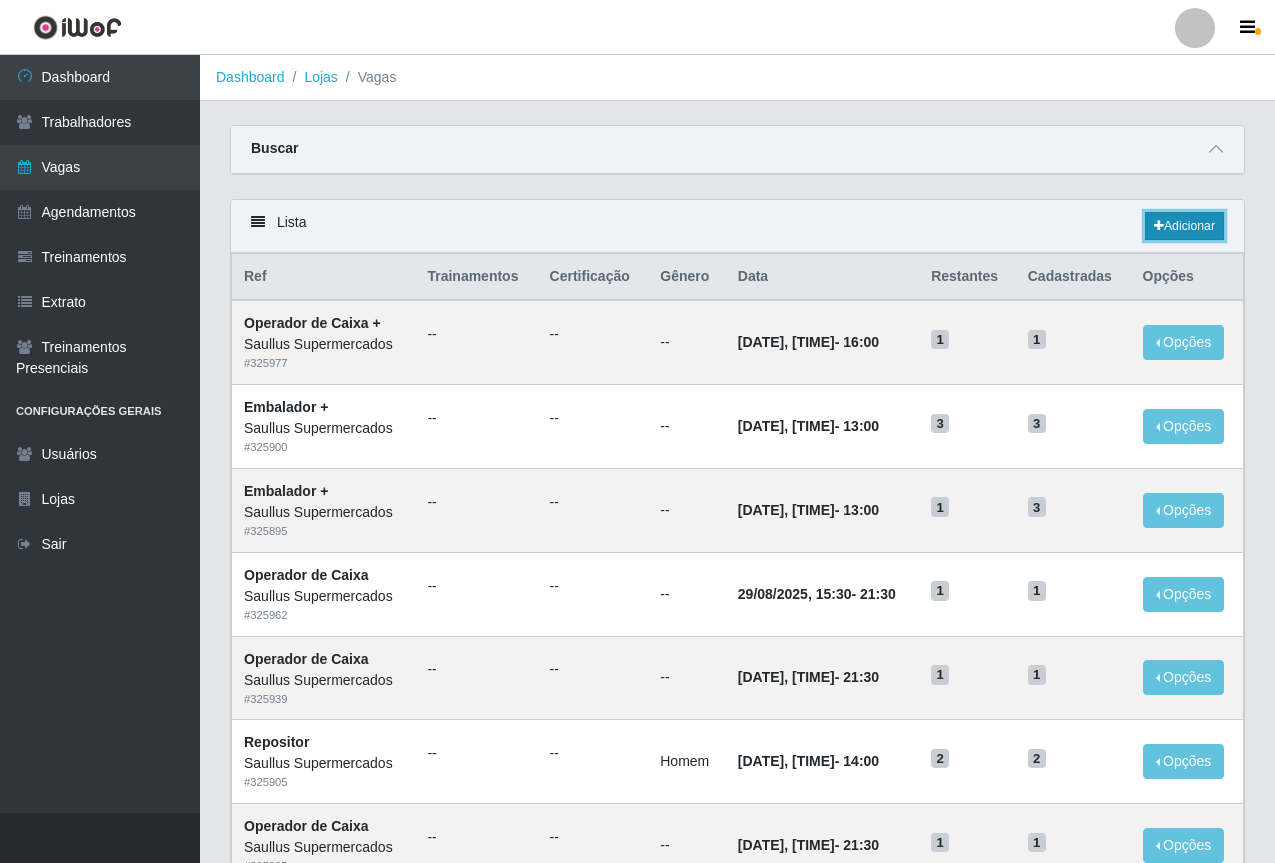 click on "Adicionar" at bounding box center [1184, 226] 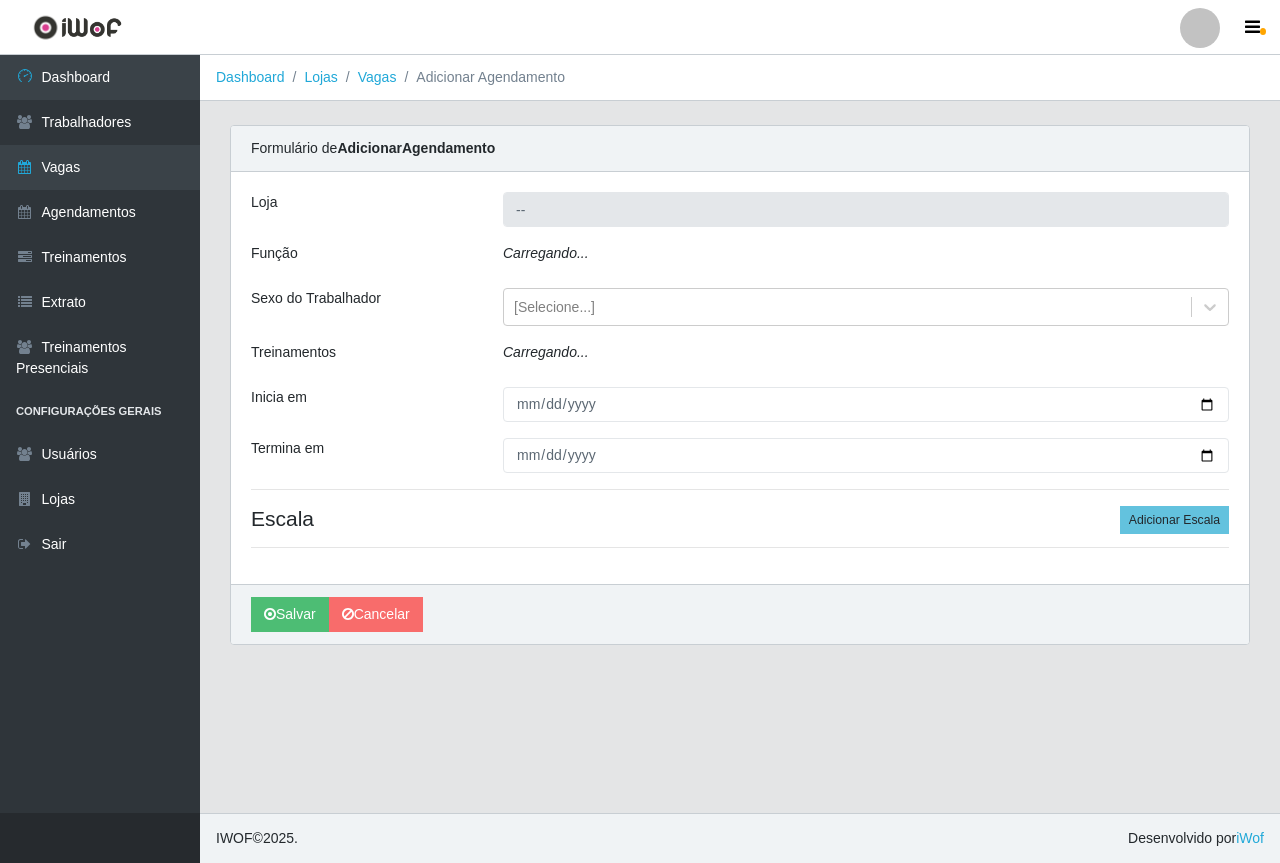 type on "Saullus Supermercados" 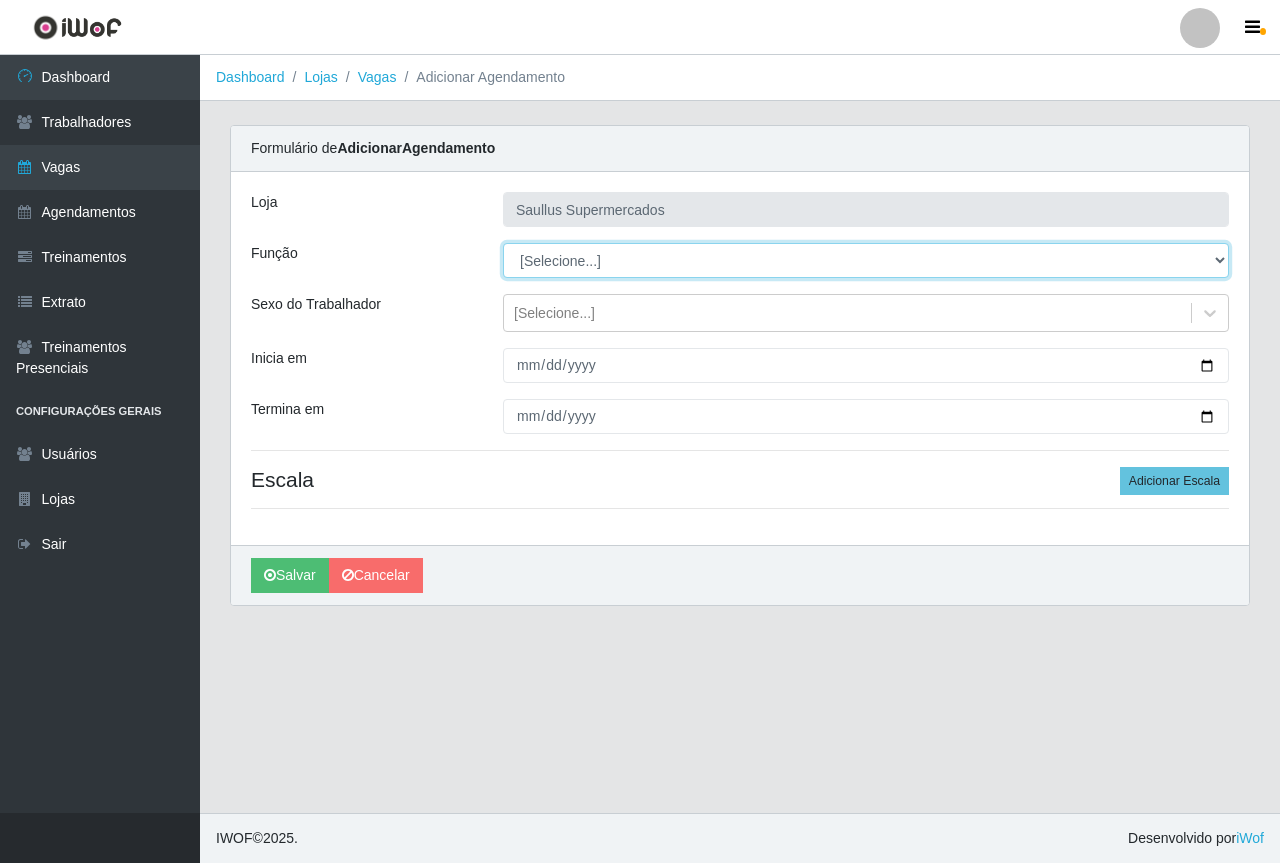 click on "[Selecione...] ASG ASG + ASG ++ Balconista de Açougue  Balconista de Açougue + Balconista de Açougue ++ Balconista de Padaria  Balconista de Padaria + Balconista de Padaria ++ Embalador Embalador + Embalador ++ Operador de Caixa Operador de Caixa + Operador de Caixa ++ Operador de Loja Operador de Loja + Operador de Loja ++ Repositor  Repositor + Repositor ++" at bounding box center [866, 260] 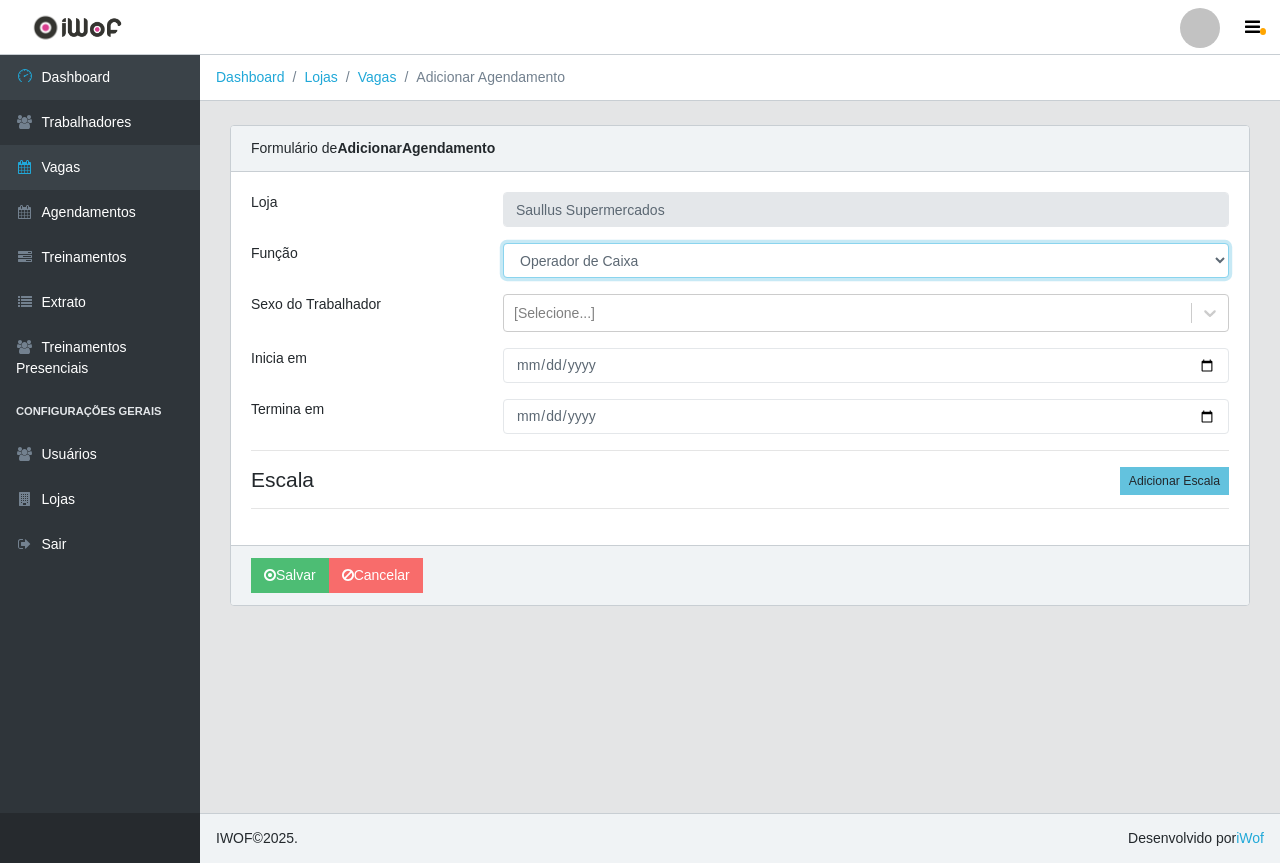 click on "[Selecione...] ASG ASG + ASG ++ Balconista de Açougue  Balconista de Açougue + Balconista de Açougue ++ Balconista de Padaria  Balconista de Padaria + Balconista de Padaria ++ Embalador Embalador + Embalador ++ Operador de Caixa Operador de Caixa + Operador de Caixa ++ Operador de Loja Operador de Loja + Operador de Loja ++ Repositor  Repositor + Repositor ++" at bounding box center [866, 260] 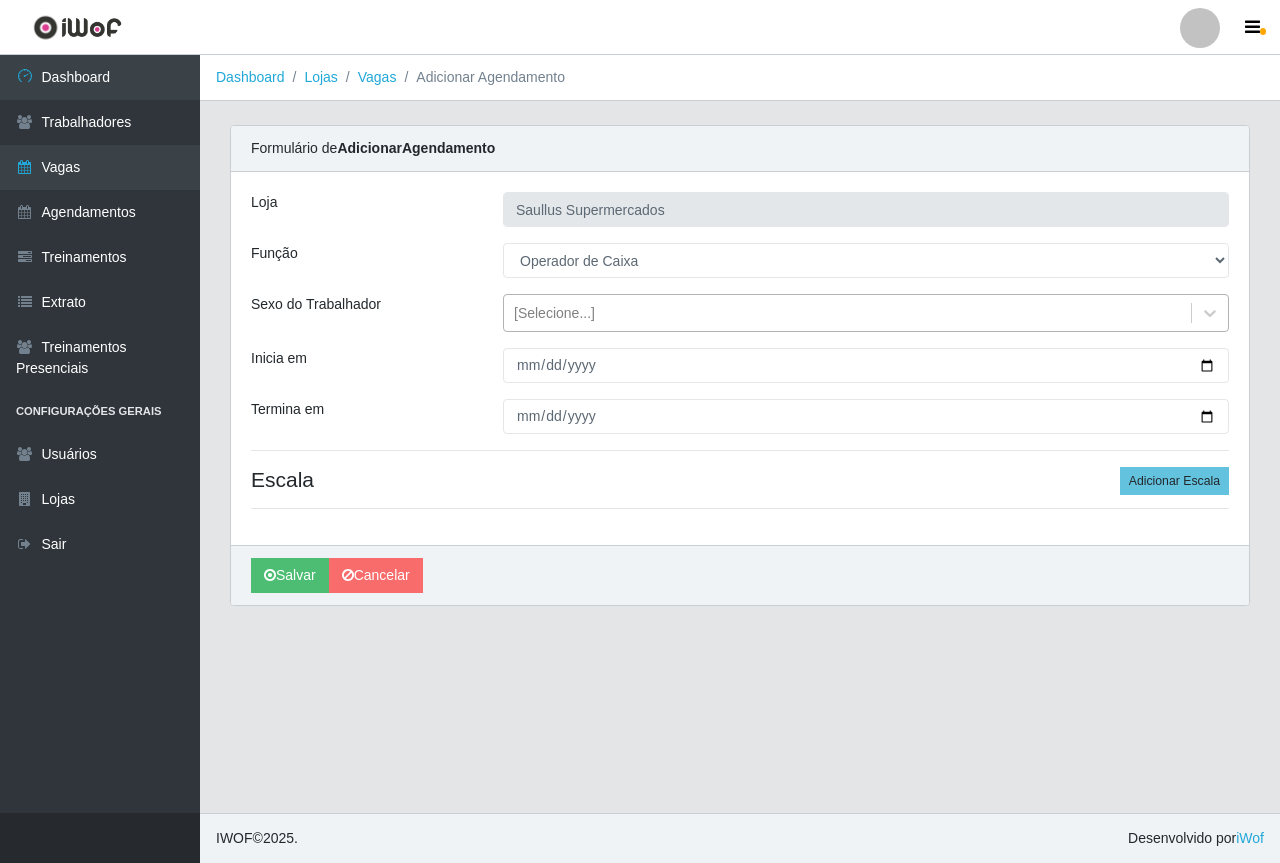 click on "[Selecione...]" at bounding box center (554, 313) 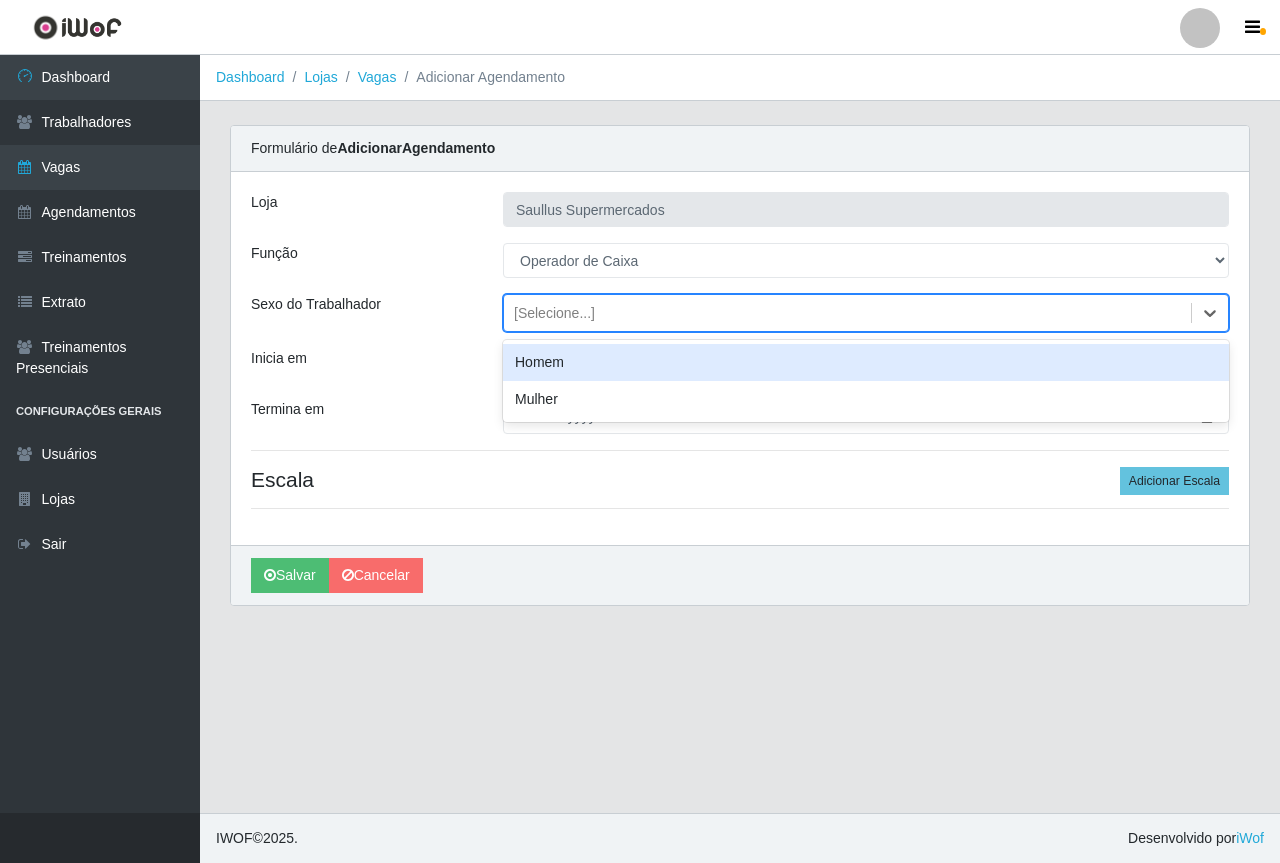 click on "Loja Saullus Supermercados Função [Selecione...] ASG ASG + ASG ++ Balconista de Açougue  Balconista de Açougue + Balconista de Açougue ++ Balconista de Padaria  Balconista de Padaria + Balconista de Padaria ++ Embalador Embalador + Embalador ++ Operador de Caixa Operador de Caixa + Operador de Caixa ++ Operador de Loja Operador de Loja + Operador de Loja ++ Repositor  Repositor + Repositor ++ Sexo do Trabalhador      option Homem focused, 0 of 2. 2 results available. Use Up and Down to choose options, press Enter to select the currently focused option, press Escape to exit the menu, press Tab to select the option and exit the menu. [Selecione...] Homem Mulher Inicia em Termina em Escala Adicionar Escala" at bounding box center [740, 358] 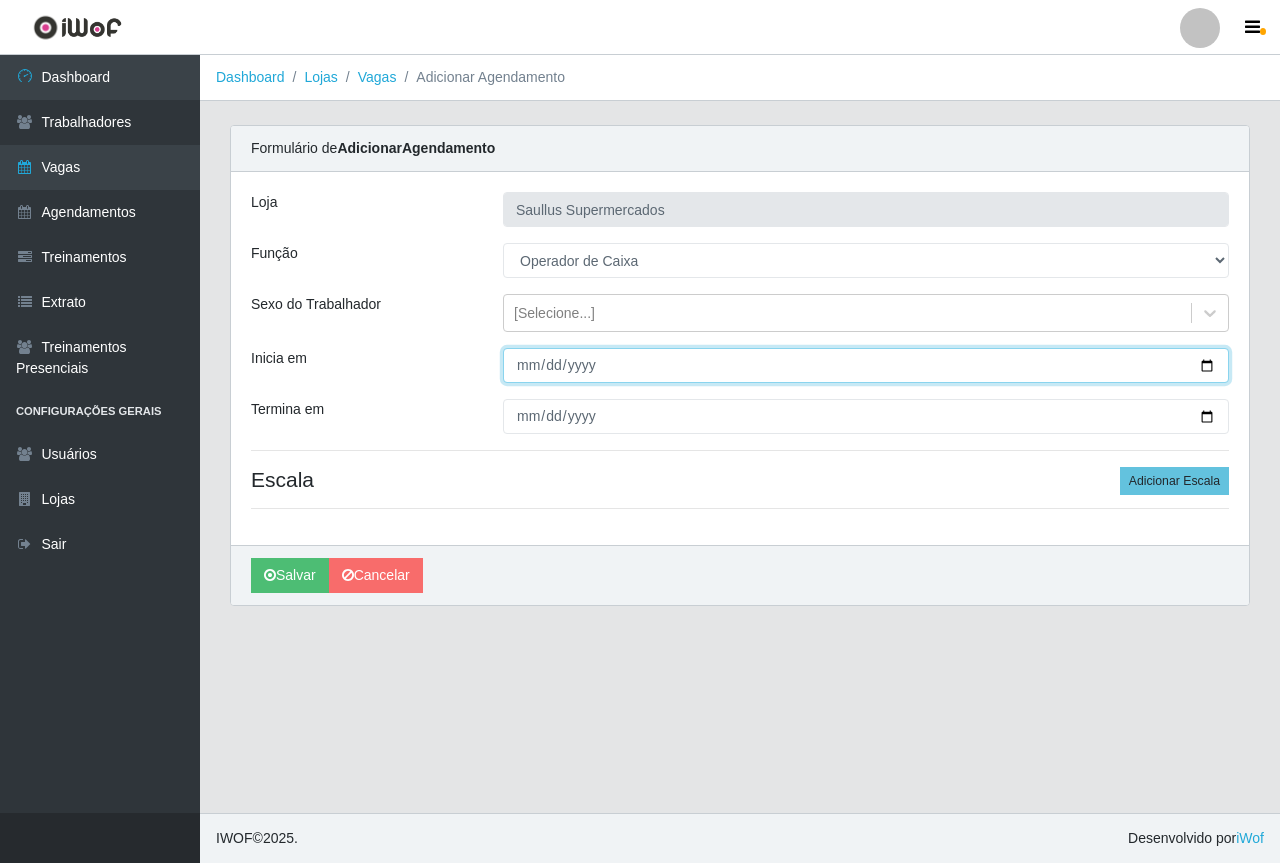 click on "Inicia em" at bounding box center [866, 365] 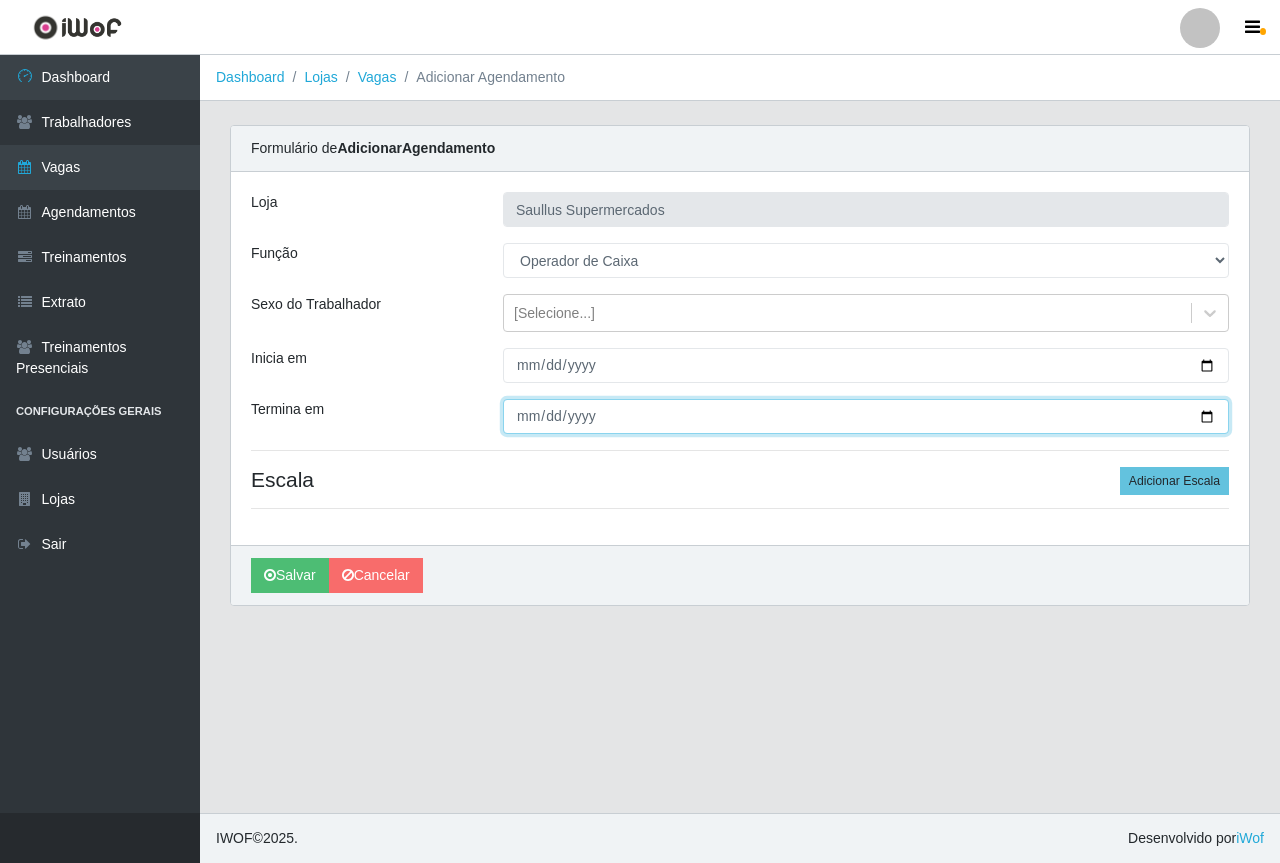click on "Termina em" at bounding box center [866, 416] 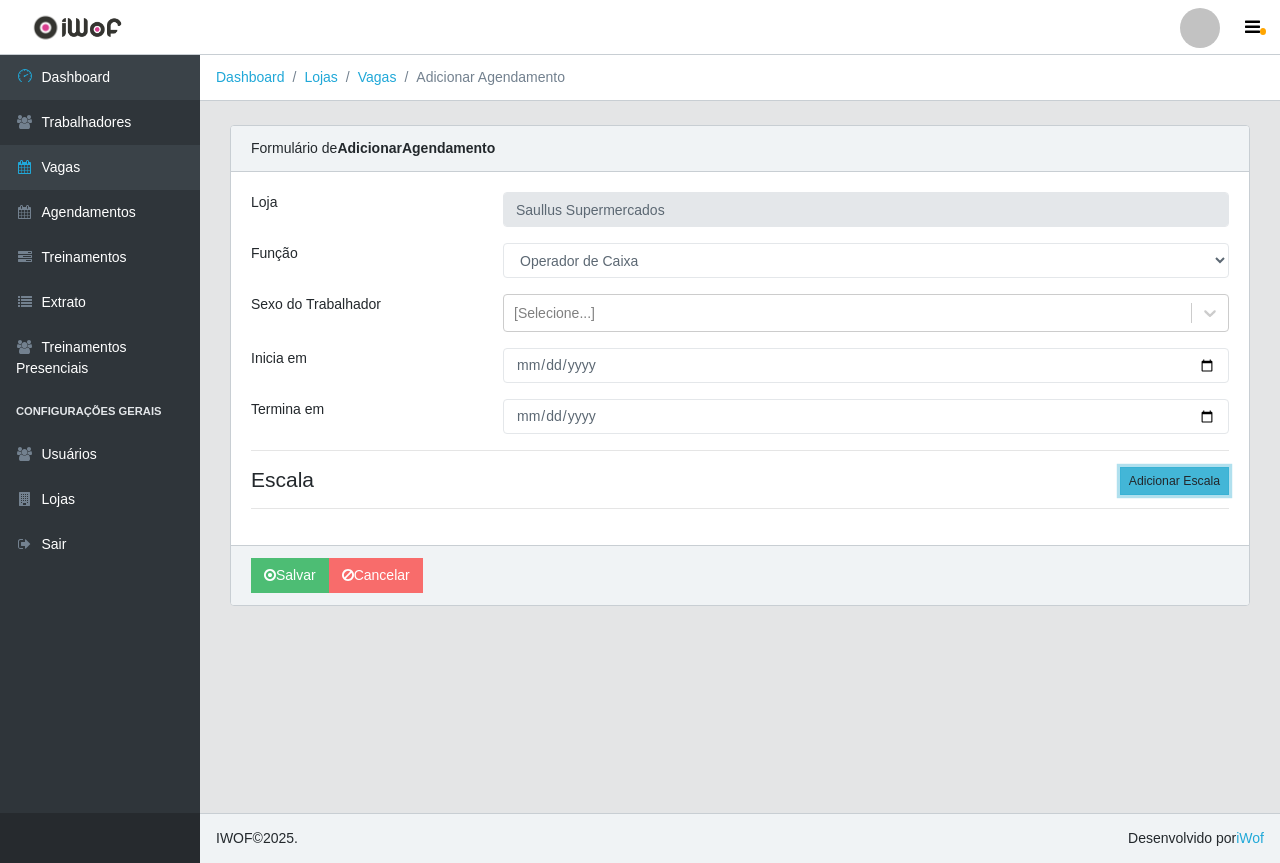 click on "Adicionar Escala" at bounding box center [1174, 481] 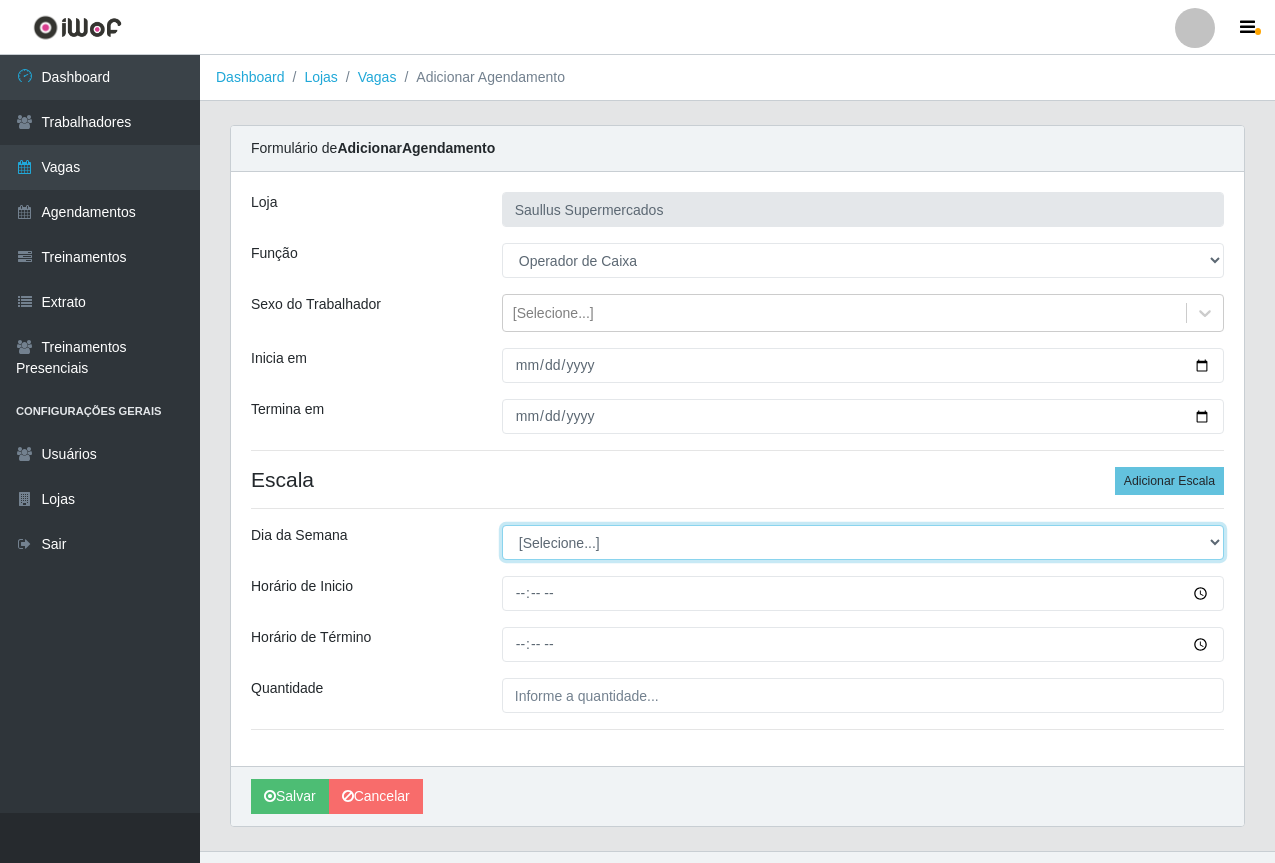 click on "[Selecione...] Segunda Terça Quarta Quinta Sexta Sábado Domingo" at bounding box center [863, 542] 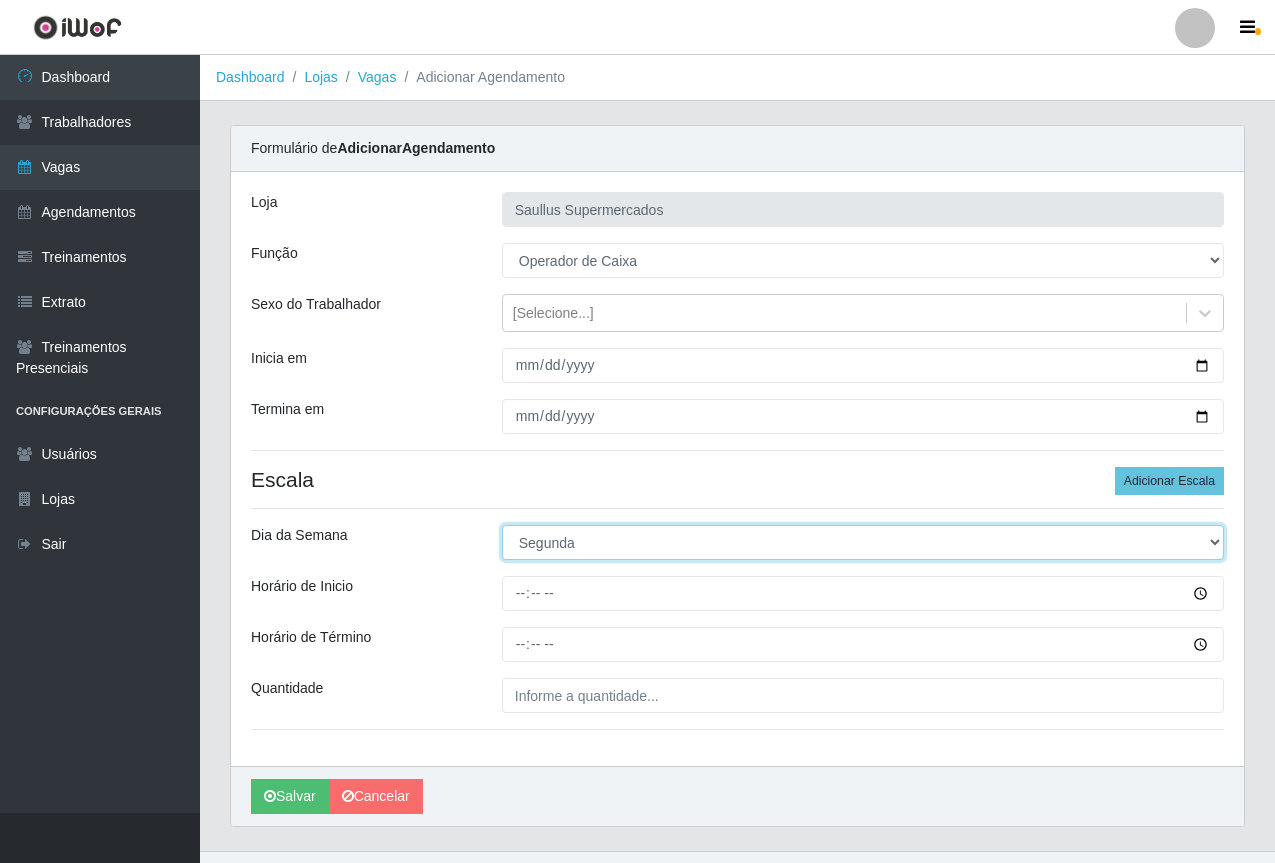 click on "[Selecione...] Segunda Terça Quarta Quinta Sexta Sábado Domingo" at bounding box center [863, 542] 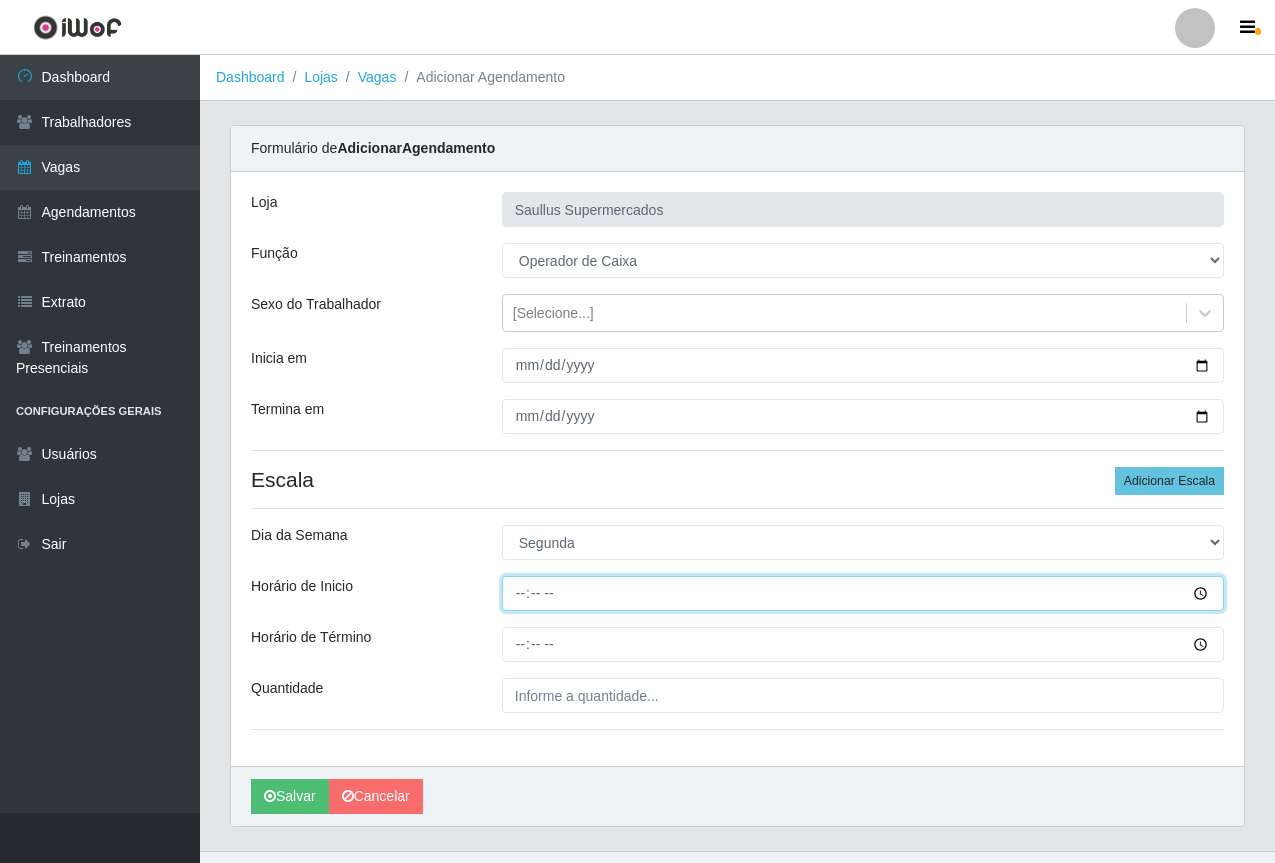 click on "Horário de Inicio" at bounding box center [863, 593] 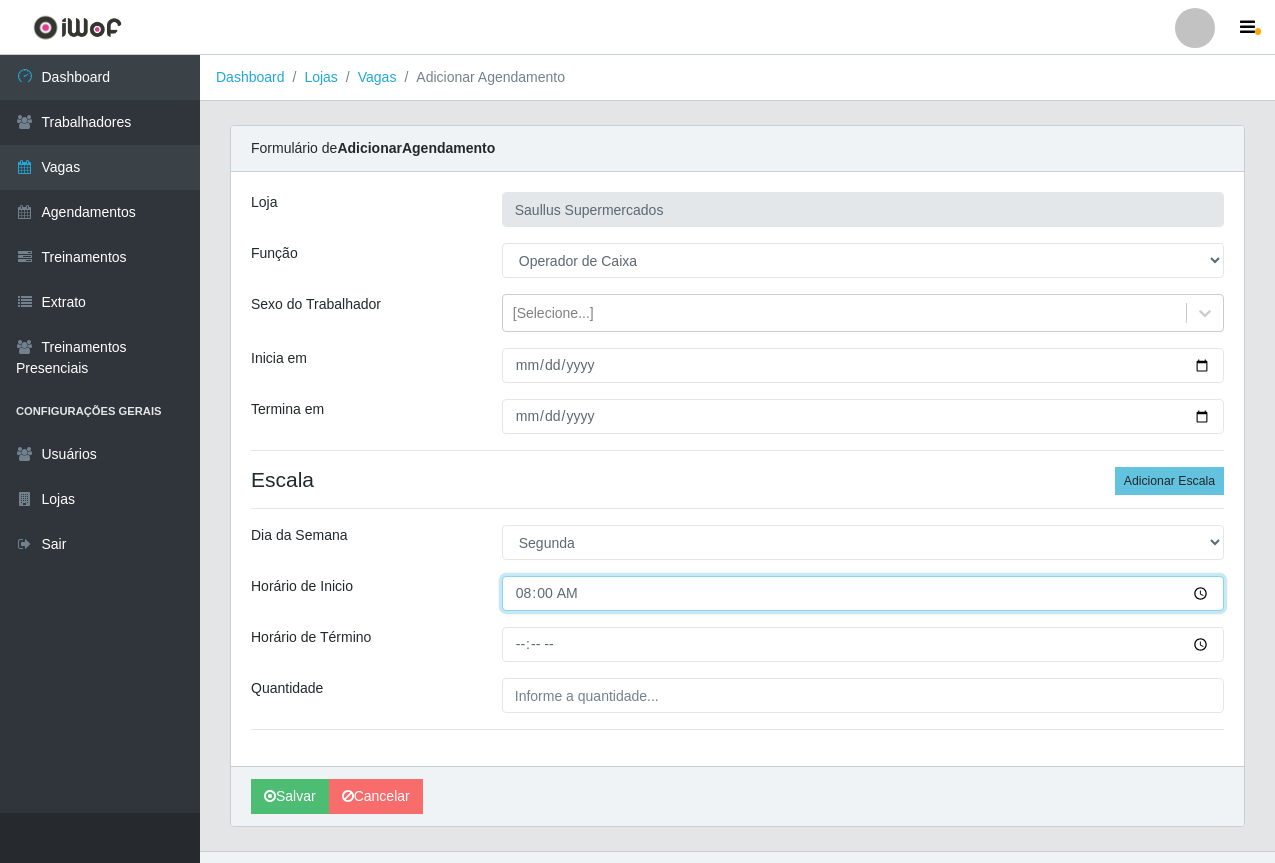type on "[TIME]" 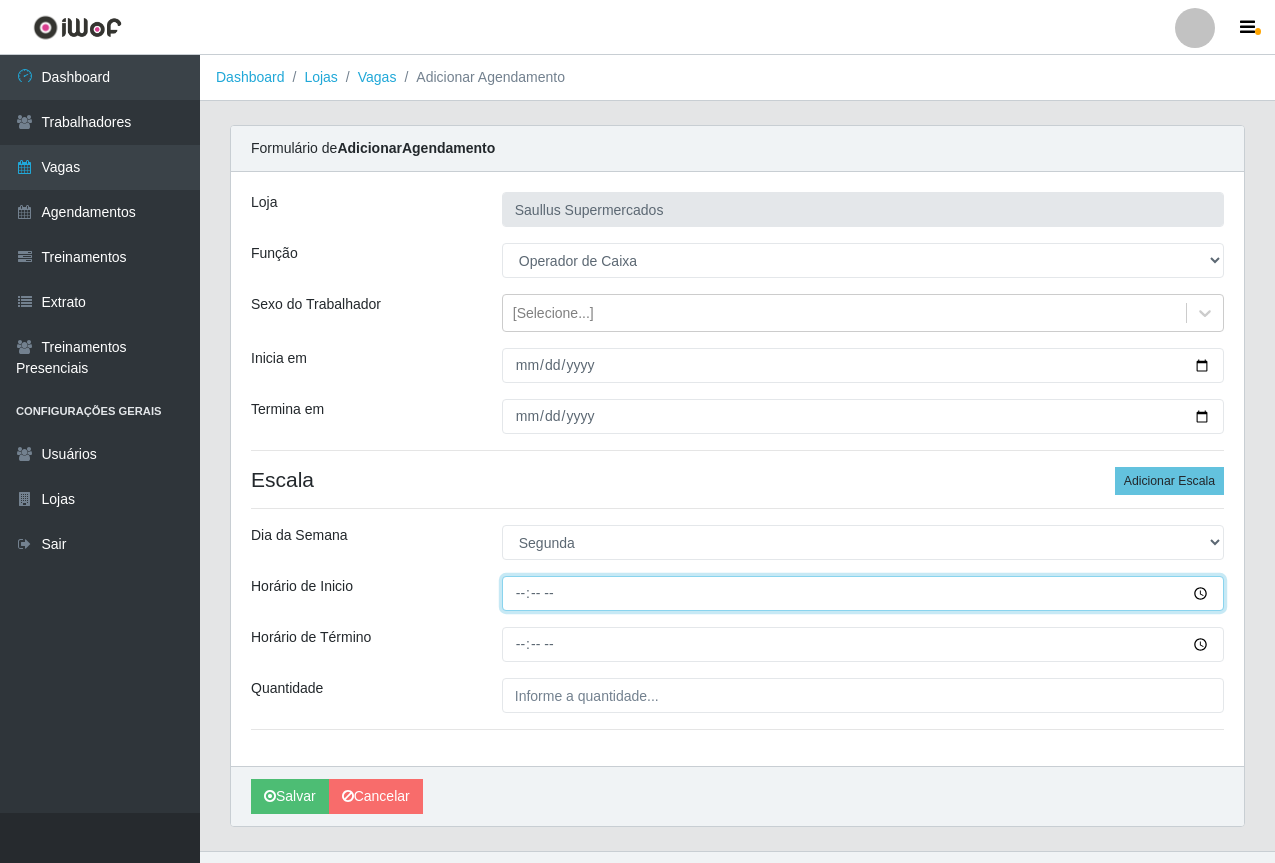 type on "08:00" 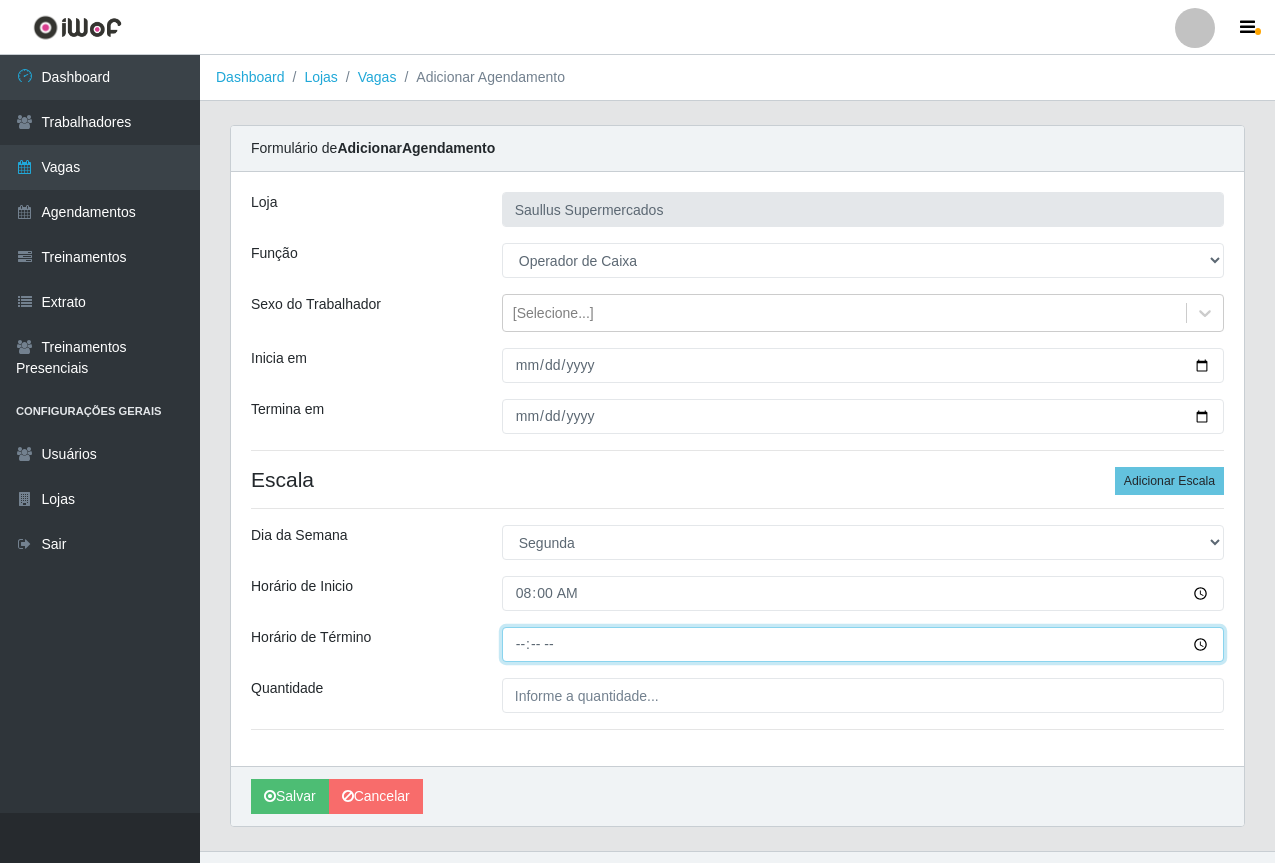click on "Horário de Término" at bounding box center (863, 644) 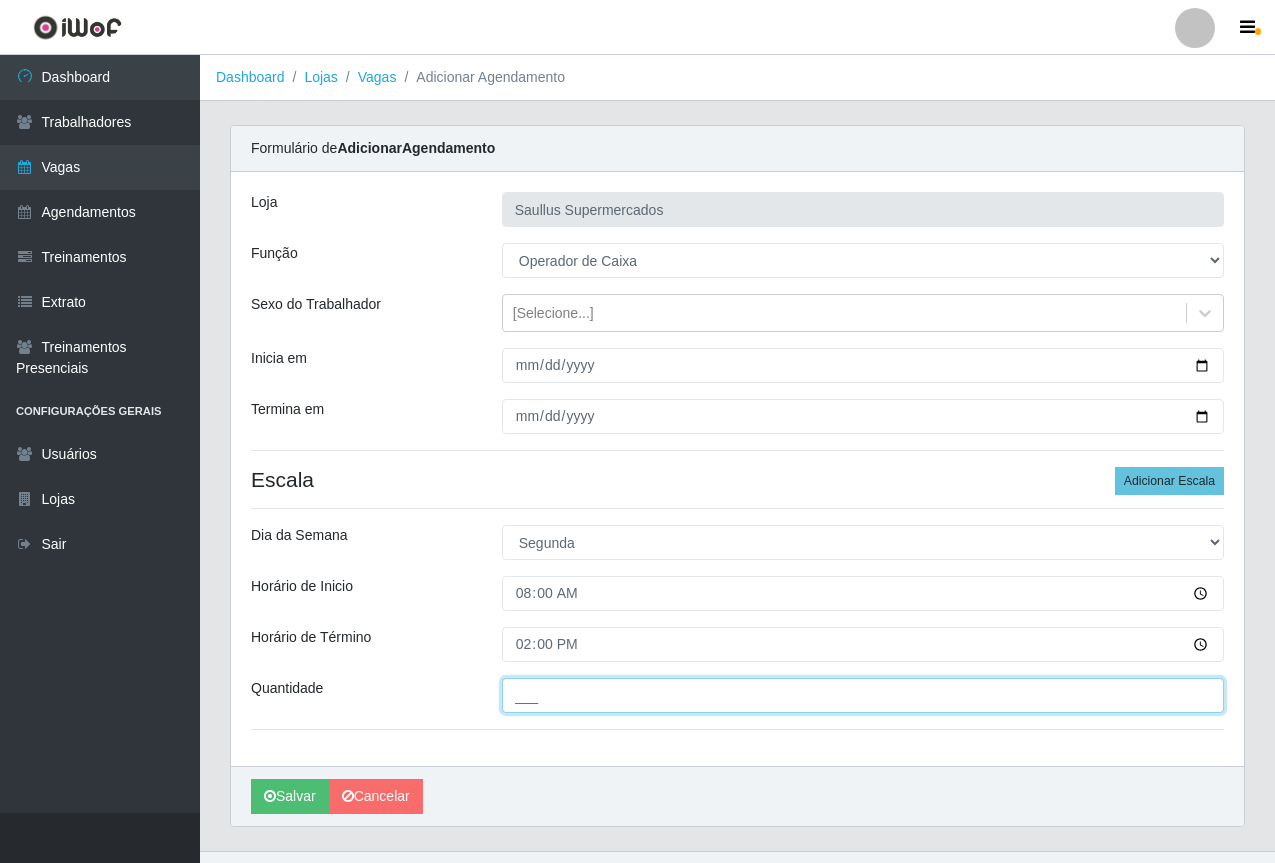 click on "___" at bounding box center (863, 695) 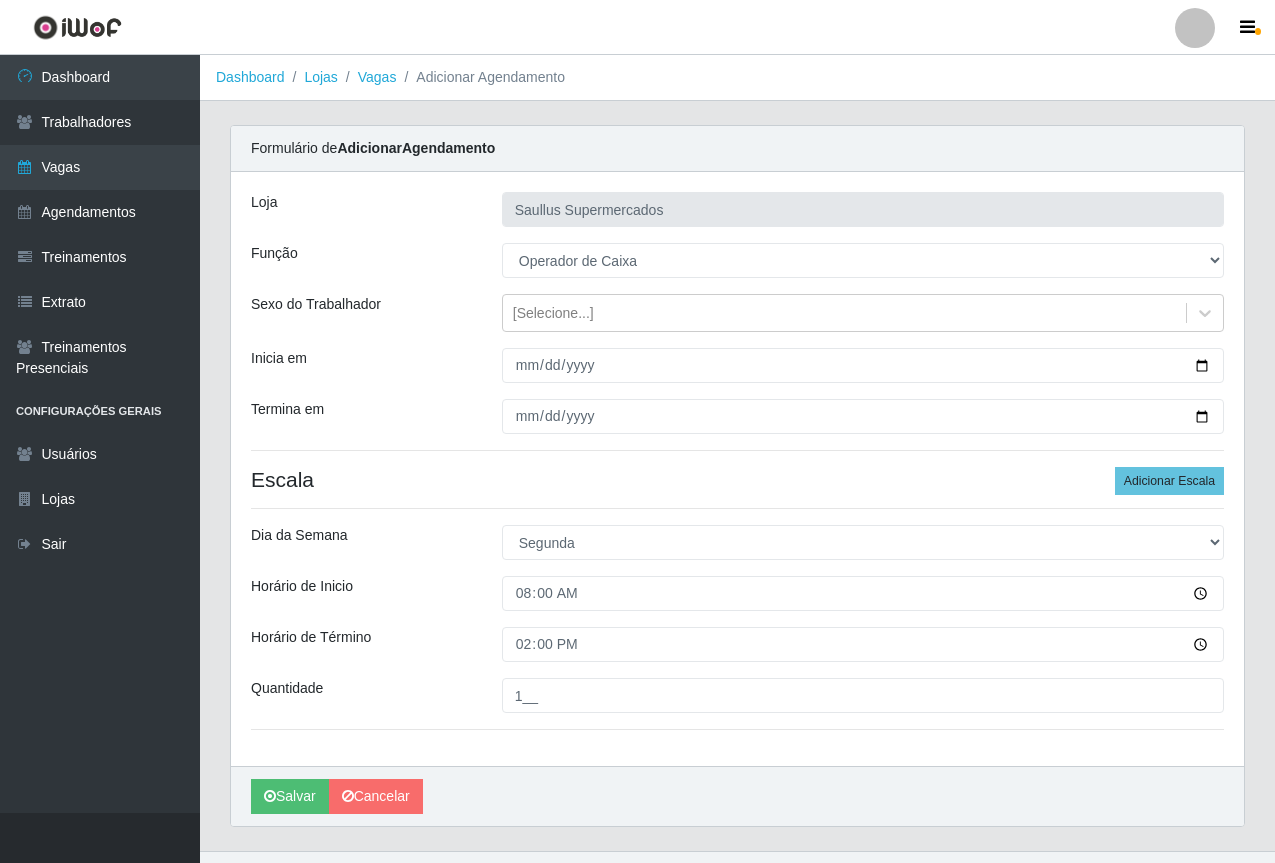 click on "Loja Saullus Supermercados Função [Selecione...] ASG ASG + ASG ++ Balconista de Açougue  Balconista de Açougue + Balconista de Açougue ++ Balconista de Padaria  Balconista de Padaria + Balconista de Padaria ++ Embalador Embalador + Embalador ++ Operador de Caixa Operador de Caixa + Operador de Caixa ++ Operador de Loja Operador de Loja + Operador de Loja ++ Repositor  Repositor + Repositor ++ Sexo do Trabalhador [Selecione...] Inicia em [DATE] Termina em [DATE] Escala Adicionar Escala Dia da Semana [Selecione...] Segunda Terça Quarta Quinta Sexta Sábado Domingo Horário de Inicio [TIME] Horário de Término [TIME] Quantidade 1__" at bounding box center (737, 469) 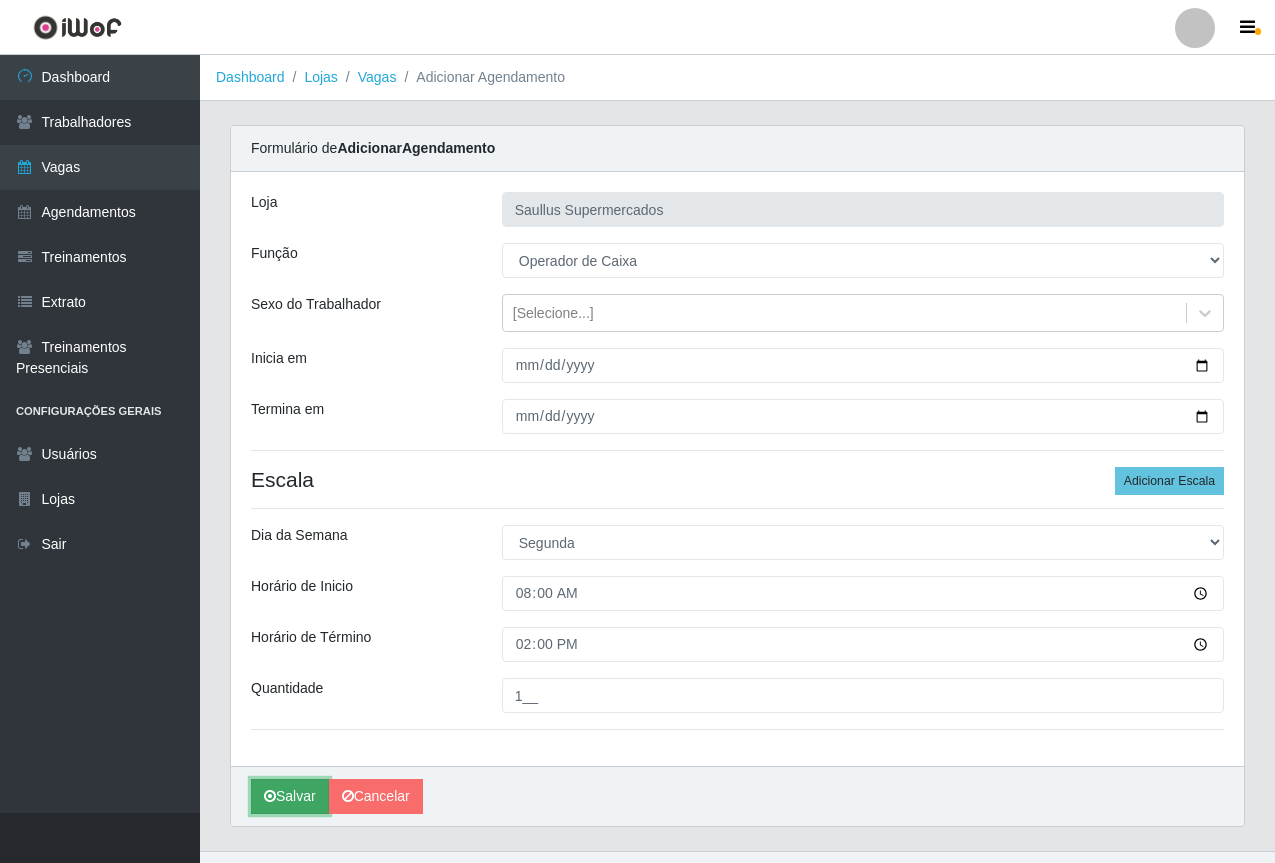 click on "Salvar" at bounding box center [290, 796] 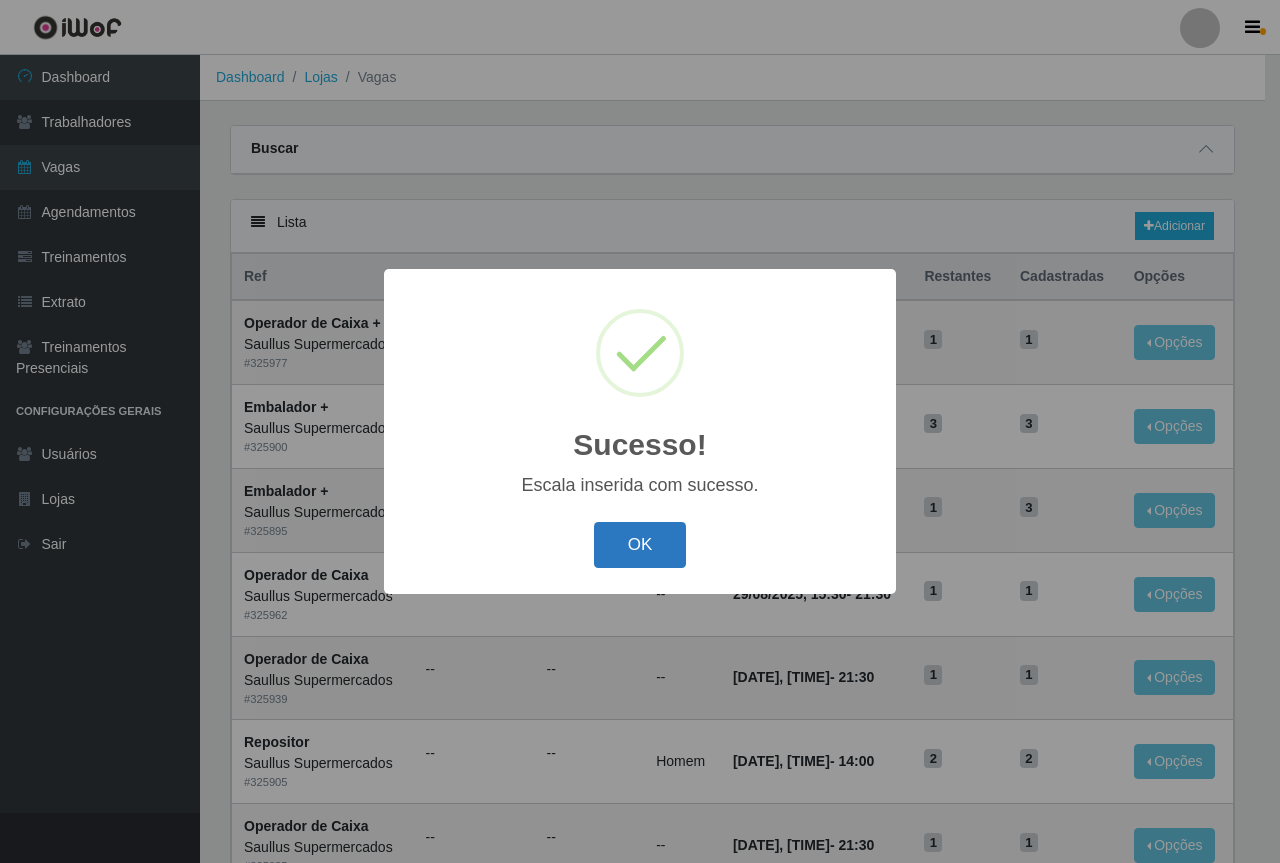 click on "OK" at bounding box center [640, 545] 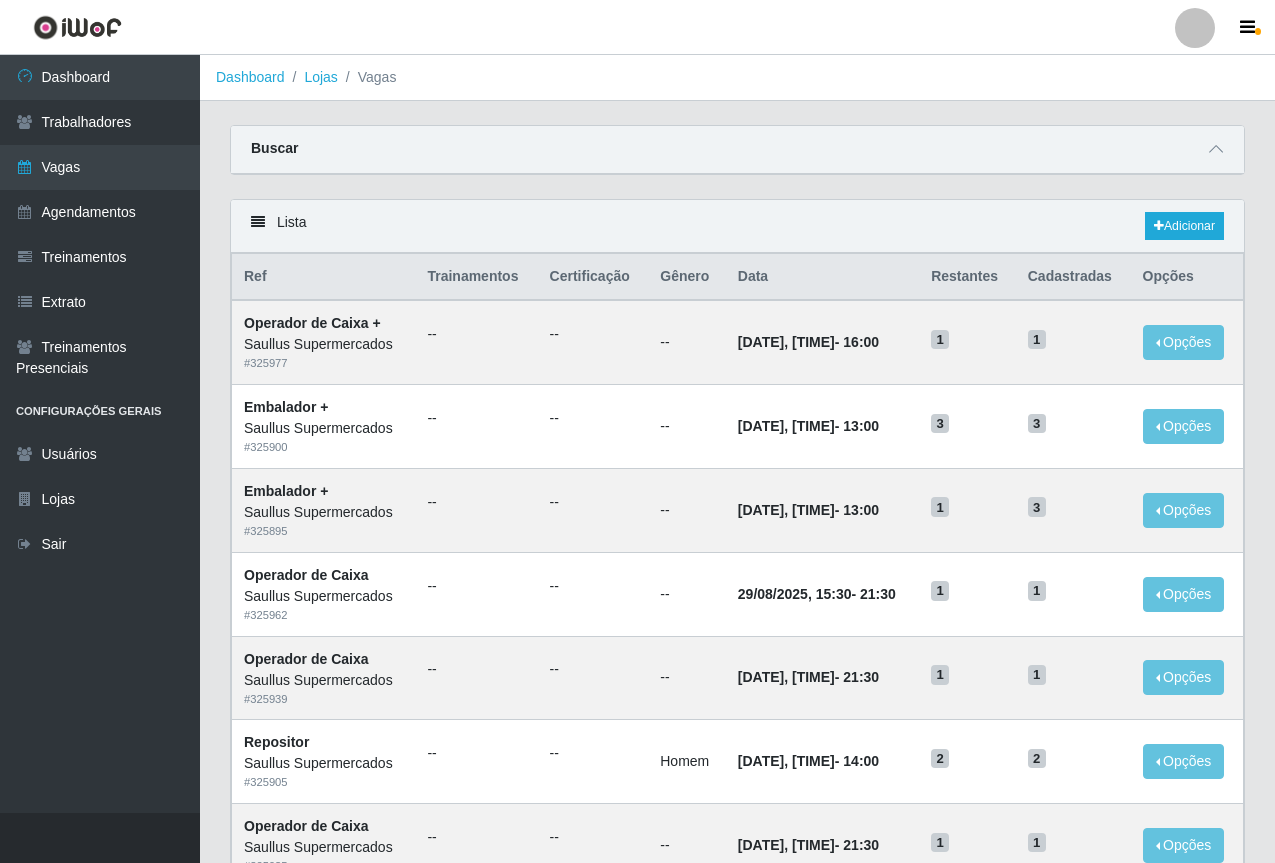 click on "Lista  Adicionar" at bounding box center [737, 226] 